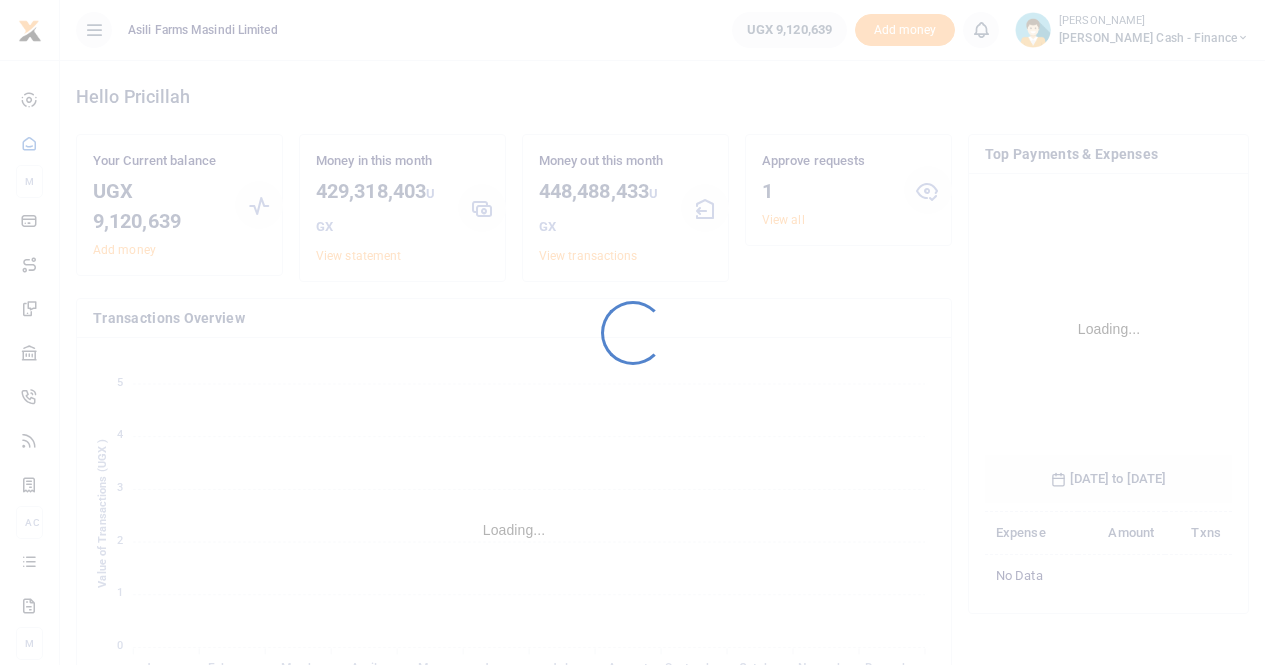 scroll, scrollTop: 0, scrollLeft: 0, axis: both 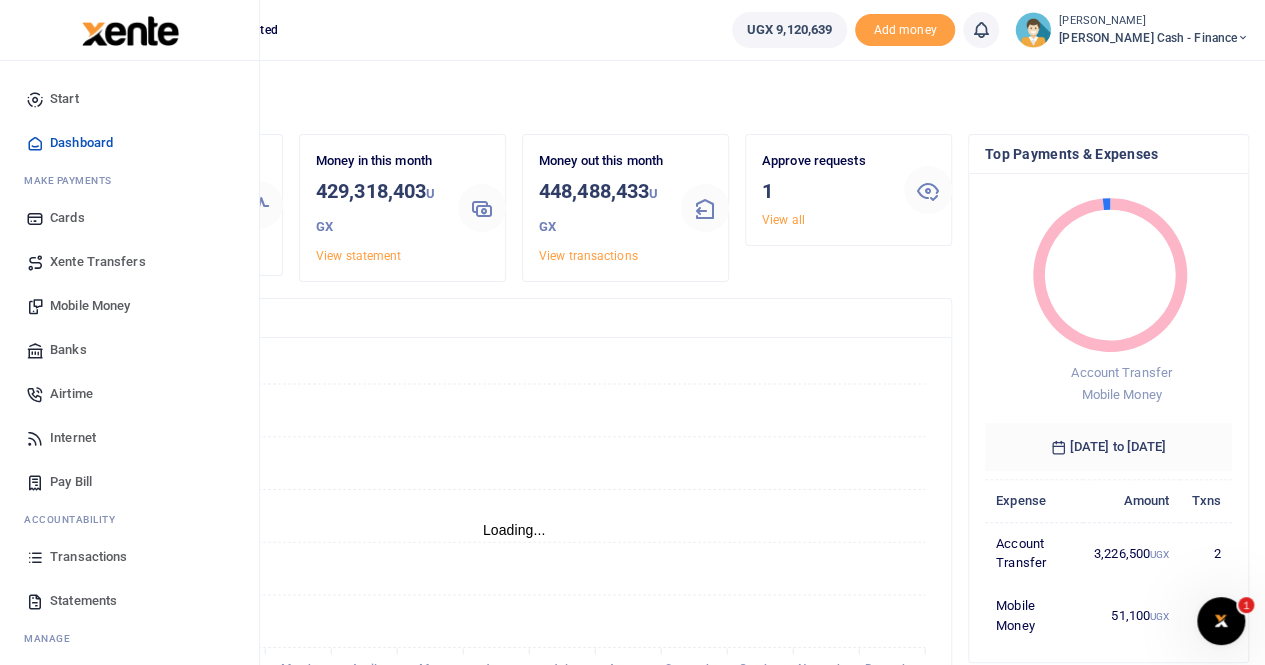 click on "Transactions" at bounding box center (88, 557) 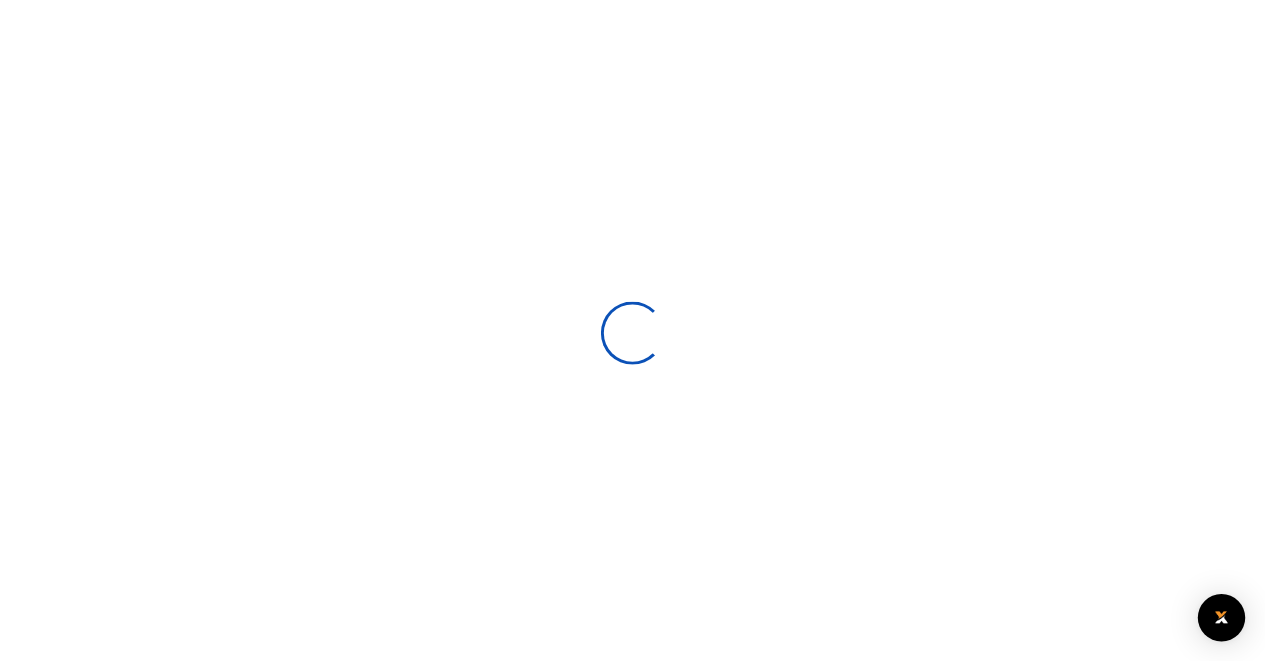 scroll, scrollTop: 0, scrollLeft: 0, axis: both 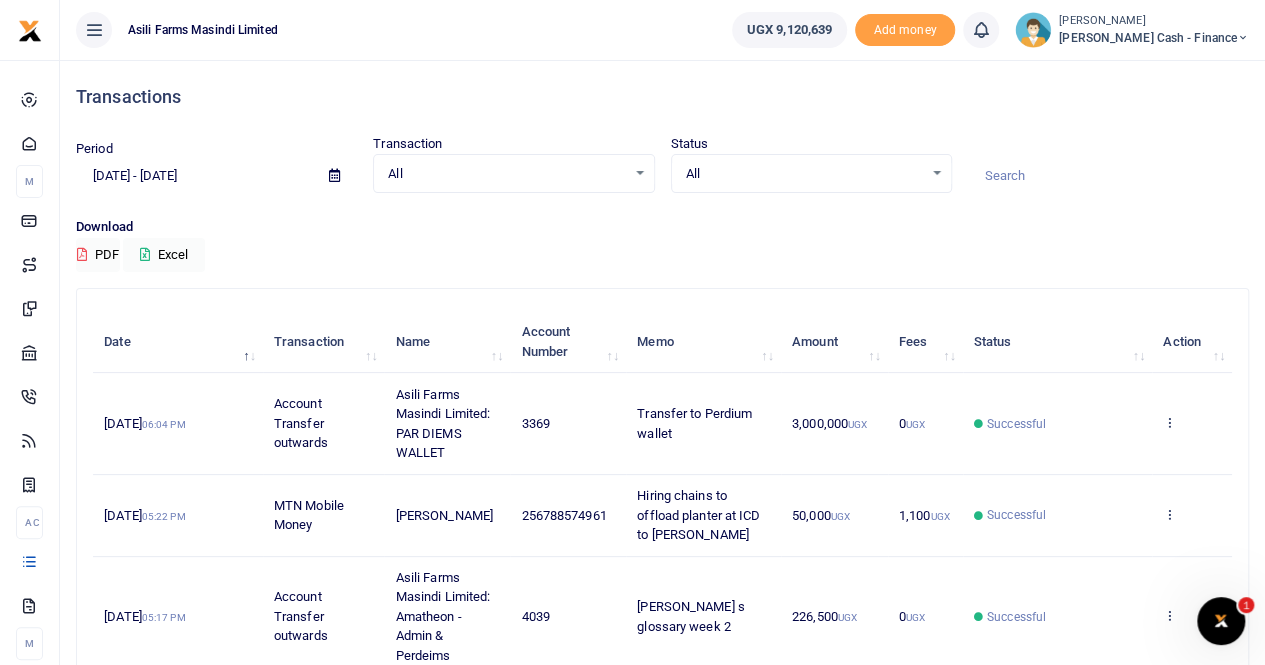 click at bounding box center (334, 175) 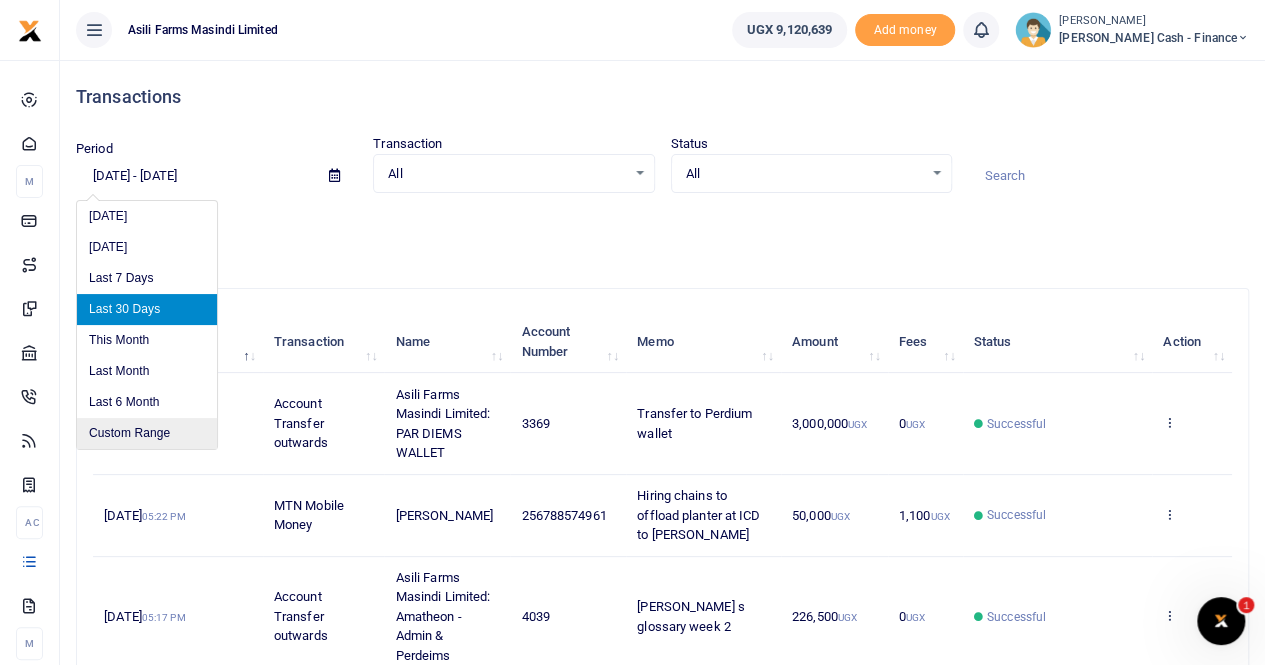 click on "Custom Range" at bounding box center [147, 433] 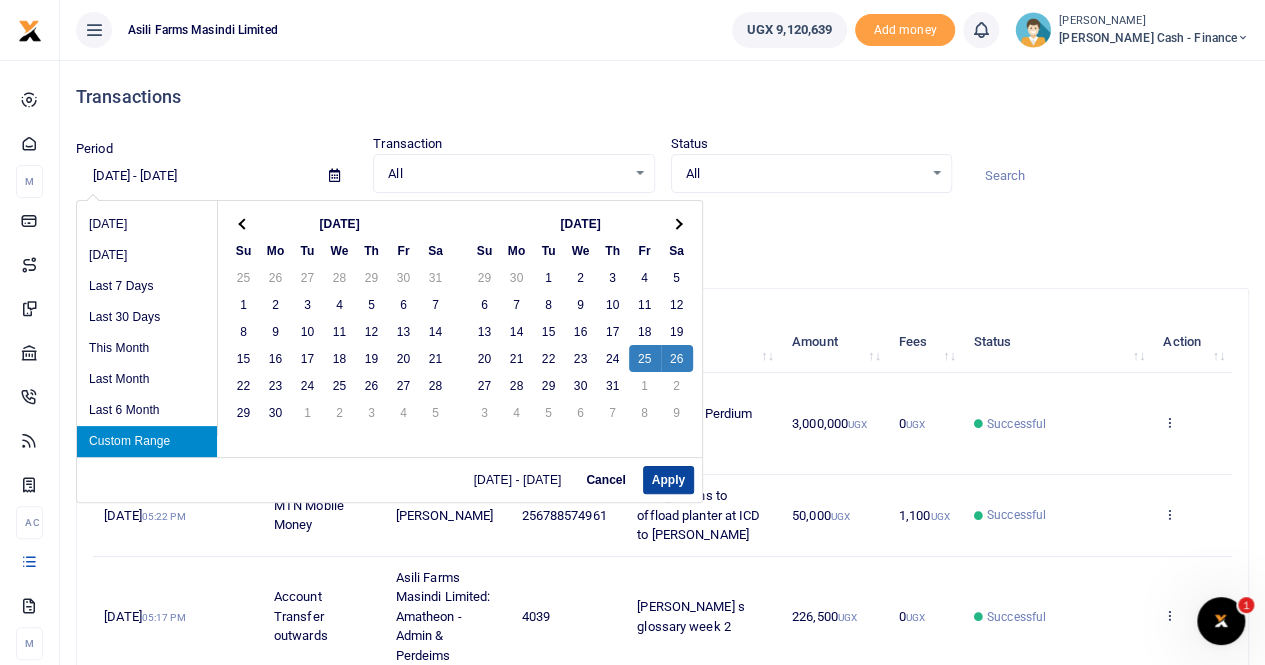 click on "Apply" at bounding box center [668, 480] 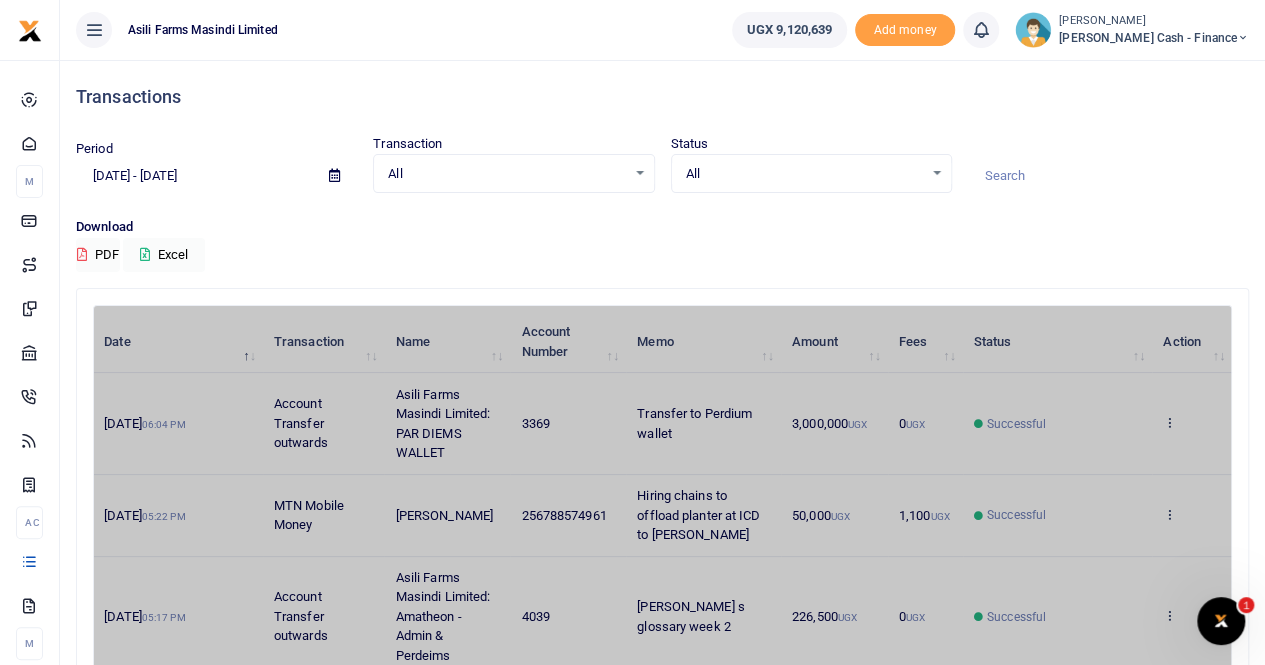 type on "07/25/2025 - 07/26/2025" 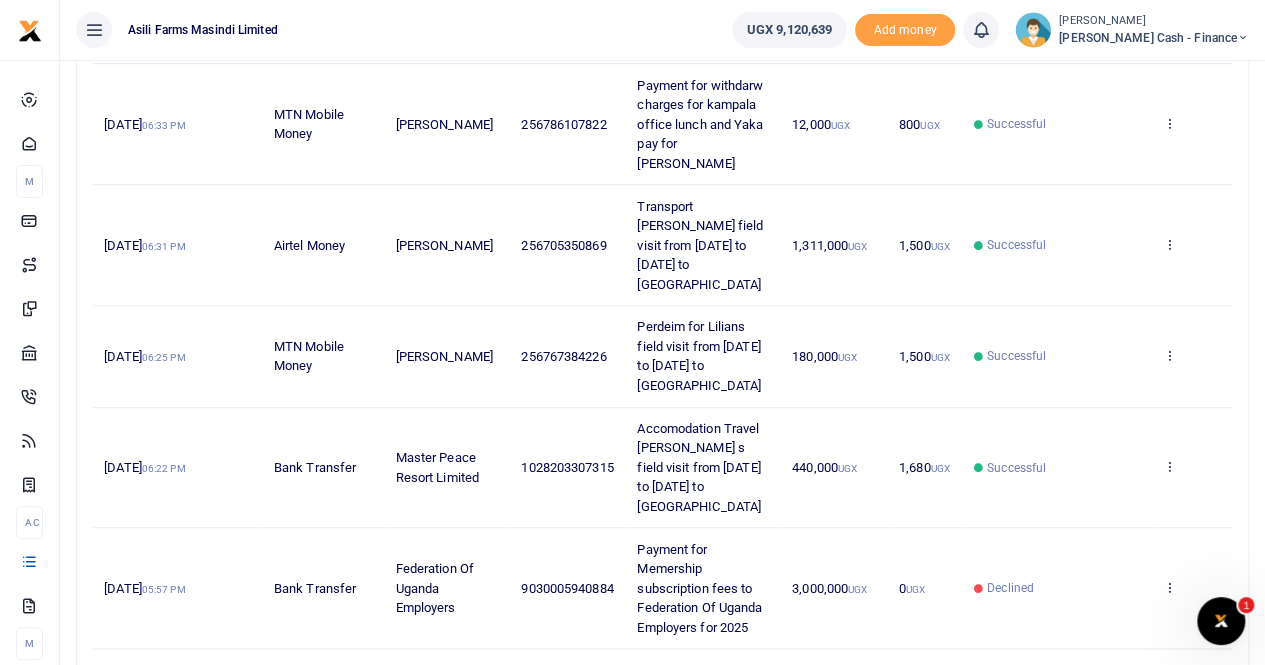 scroll, scrollTop: 756, scrollLeft: 0, axis: vertical 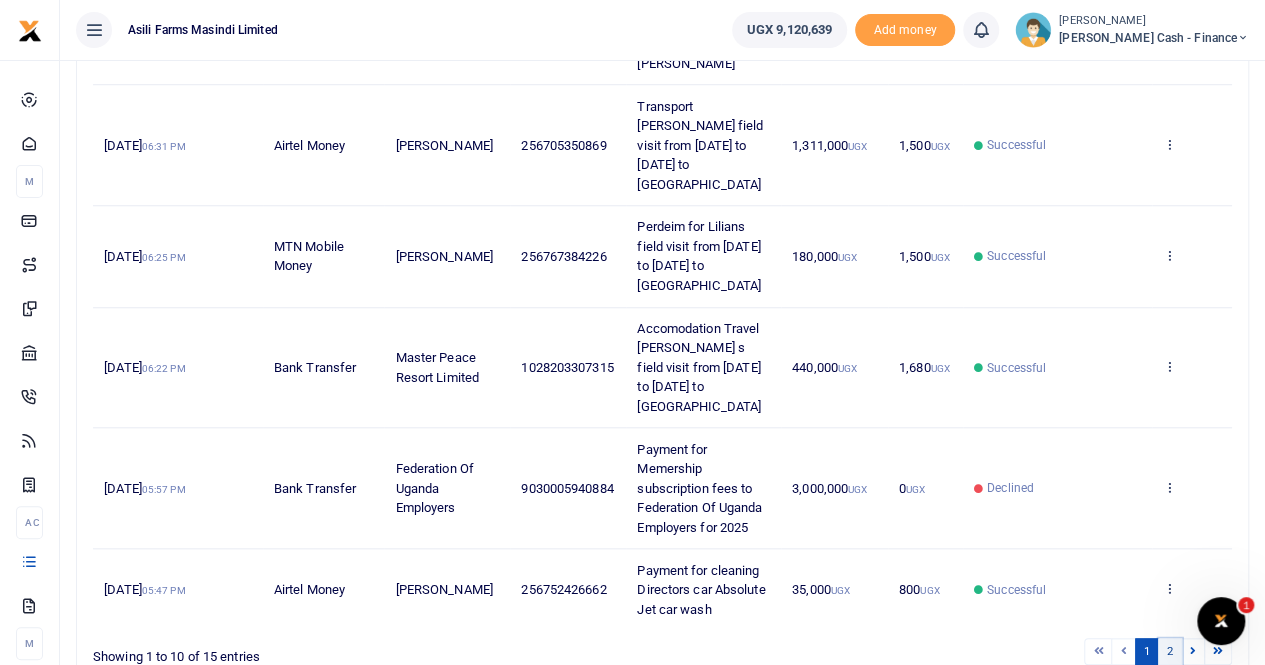 click on "2" at bounding box center [1170, 651] 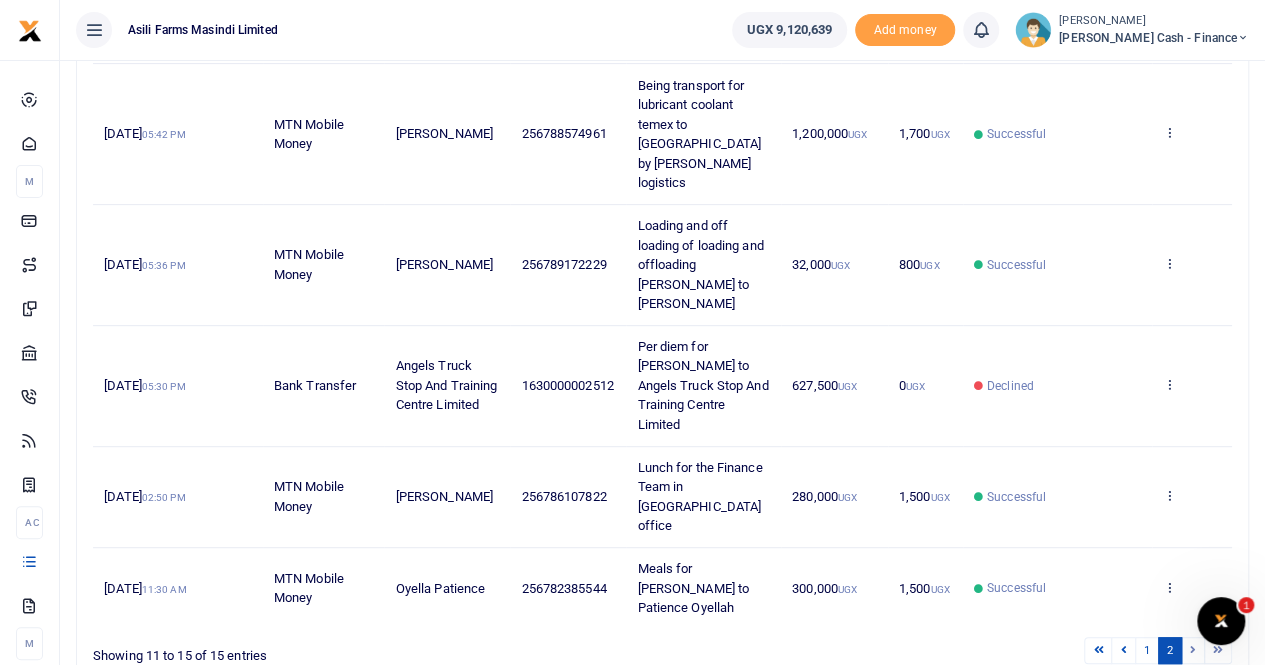 scroll, scrollTop: 0, scrollLeft: 0, axis: both 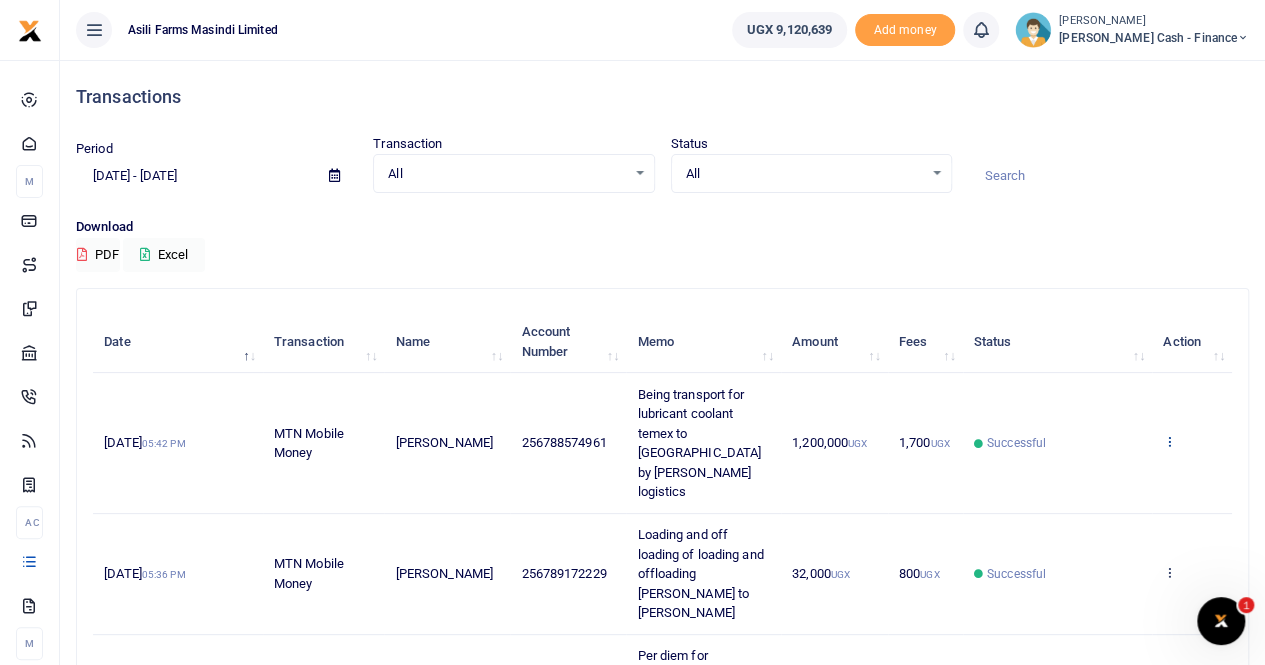 click at bounding box center [1169, 441] 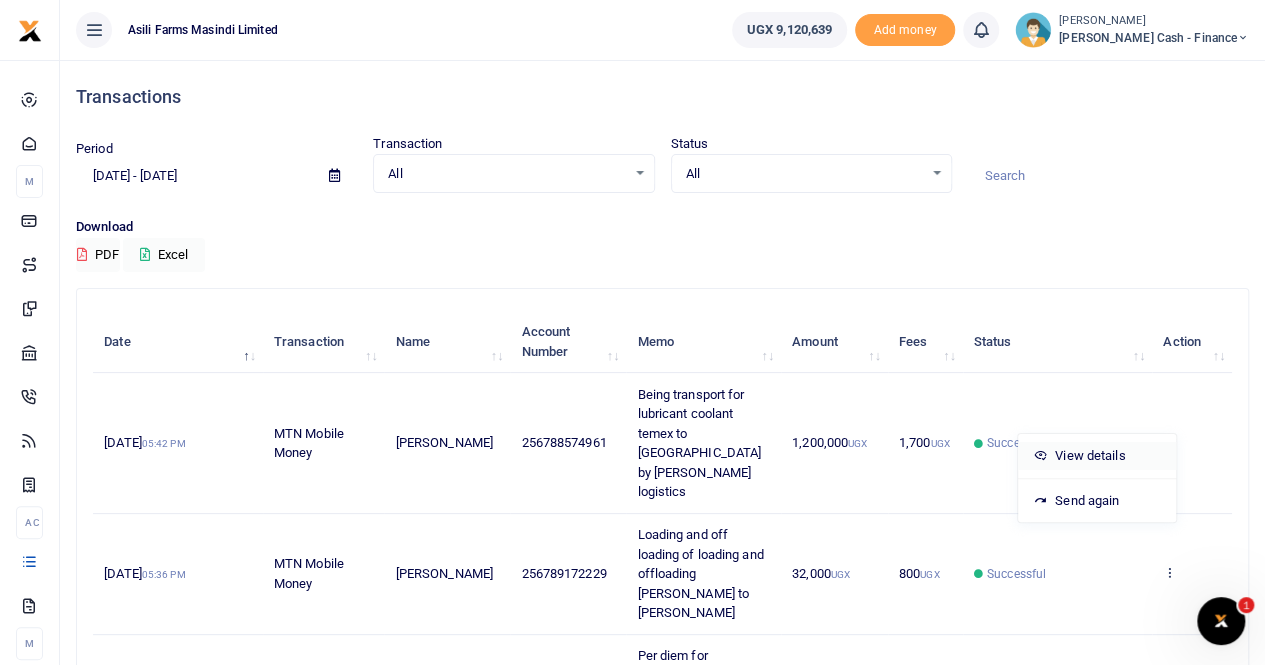 click on "View details" at bounding box center [1097, 456] 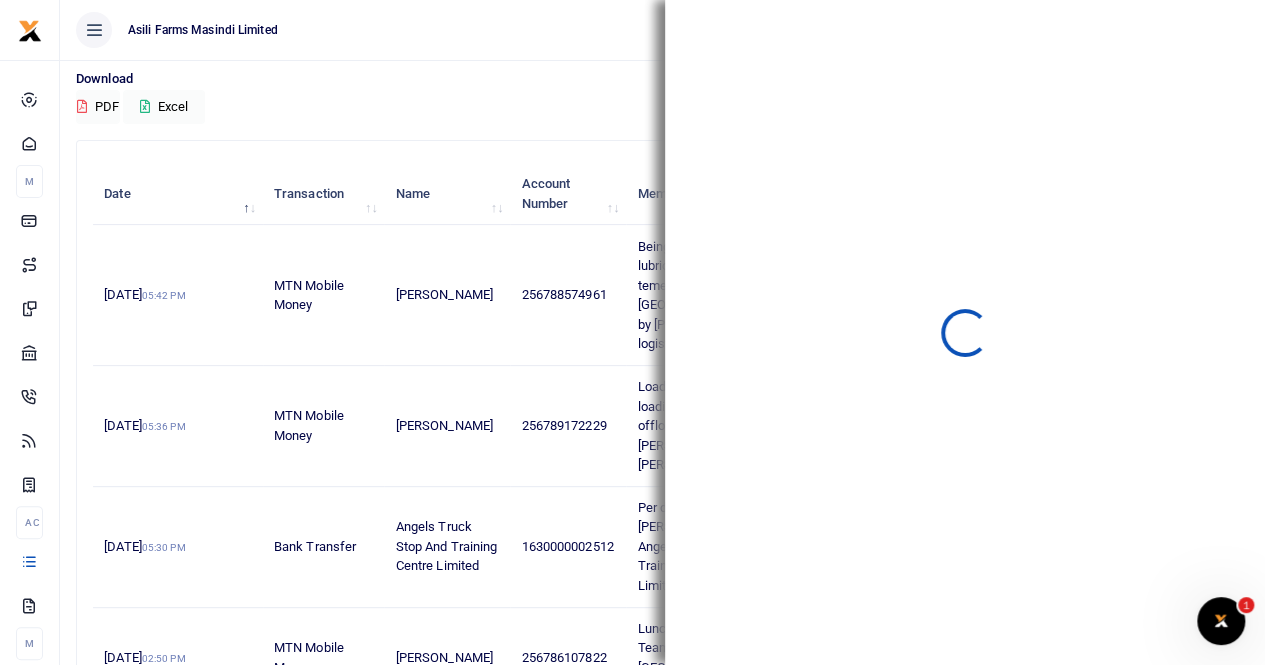 scroll, scrollTop: 309, scrollLeft: 0, axis: vertical 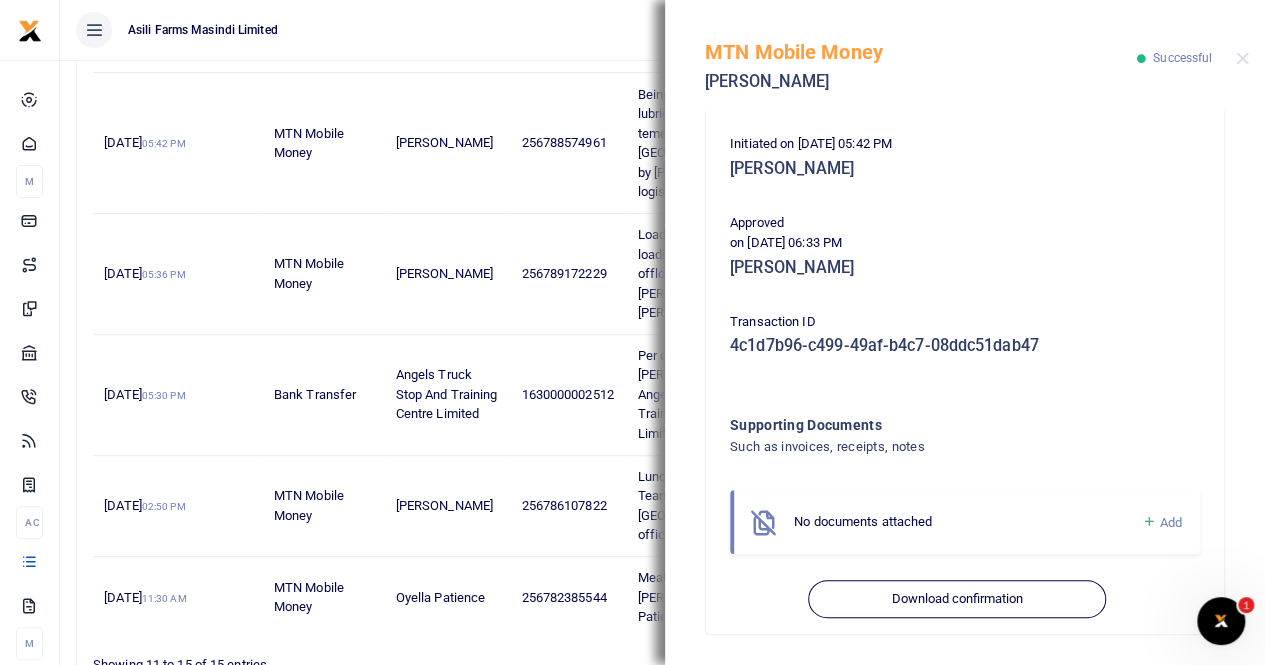 click on "Add" at bounding box center (1171, 522) 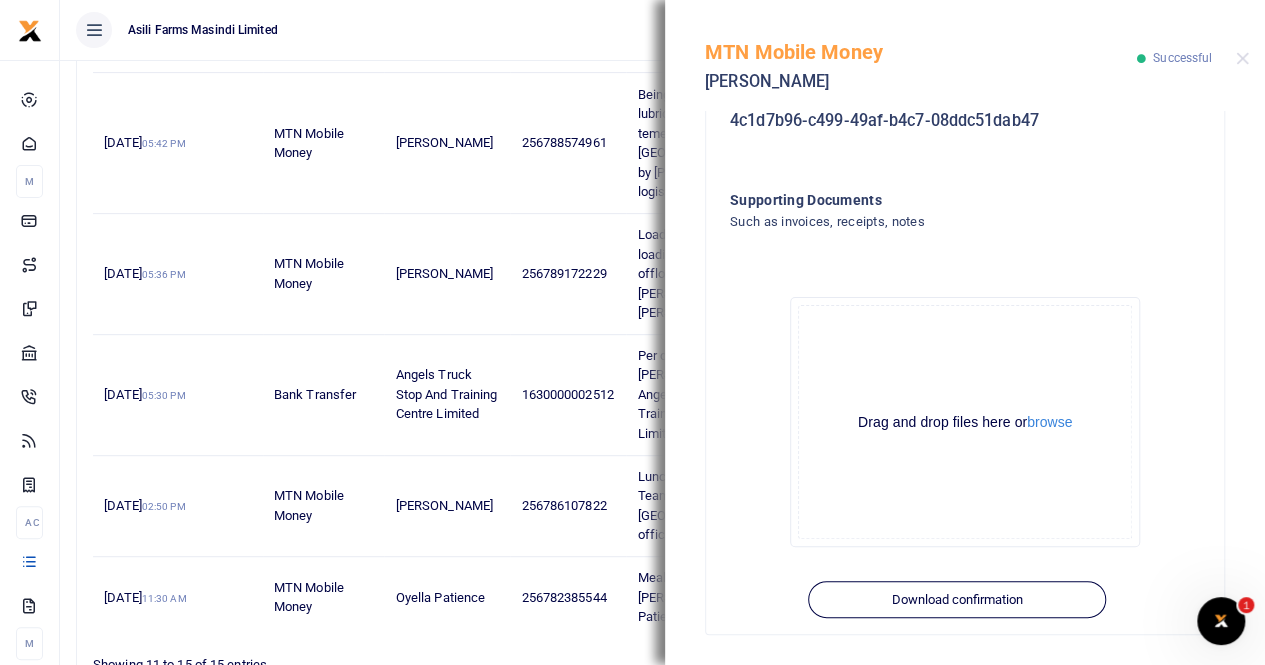 scroll, scrollTop: 642, scrollLeft: 0, axis: vertical 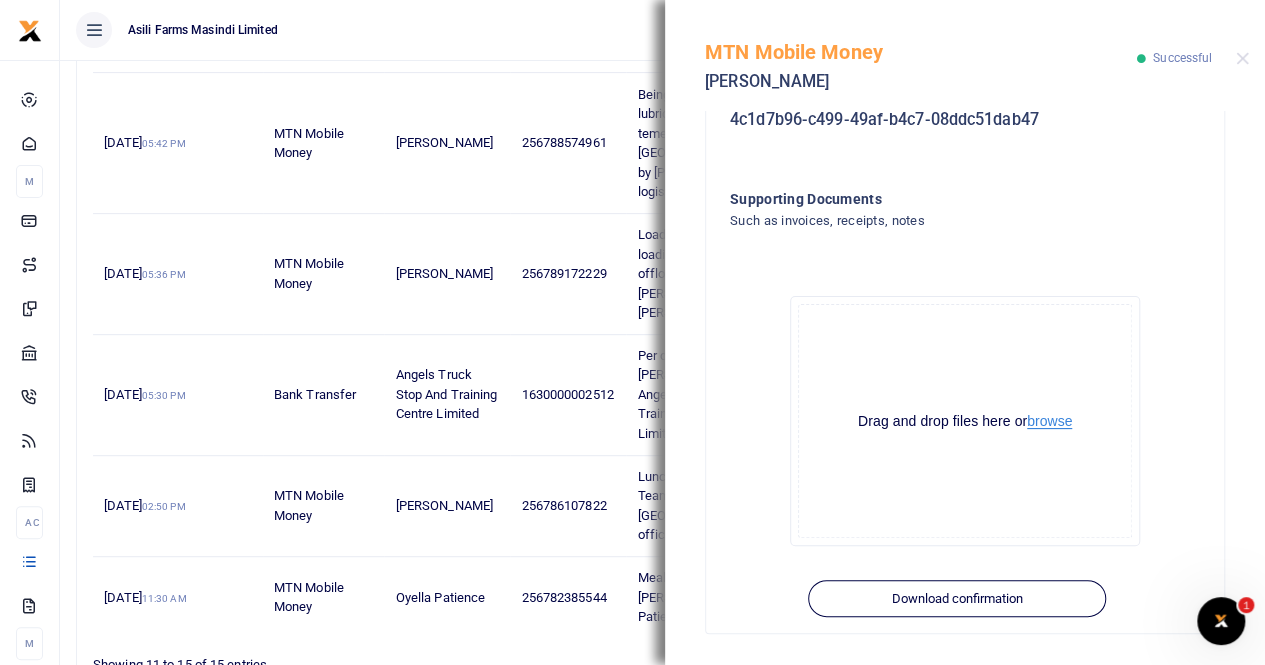 click on "browse" at bounding box center (1049, 421) 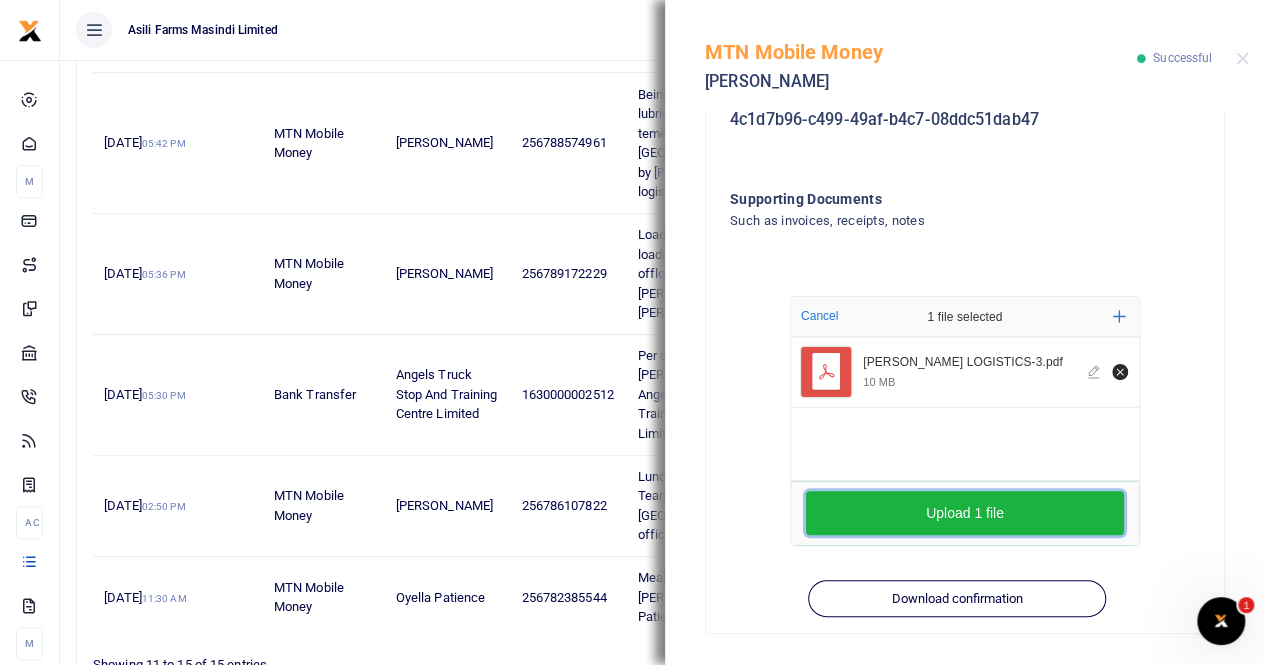 scroll, scrollTop: 309, scrollLeft: 0, axis: vertical 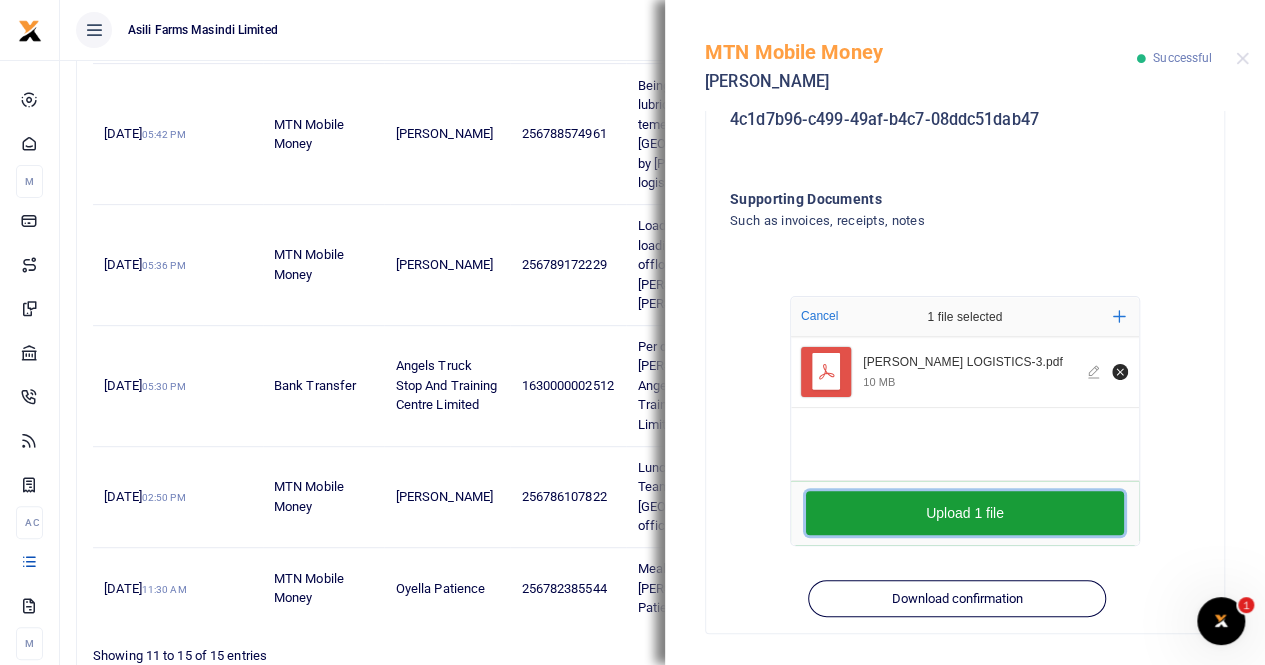 click on "Upload 1 file" at bounding box center [965, 513] 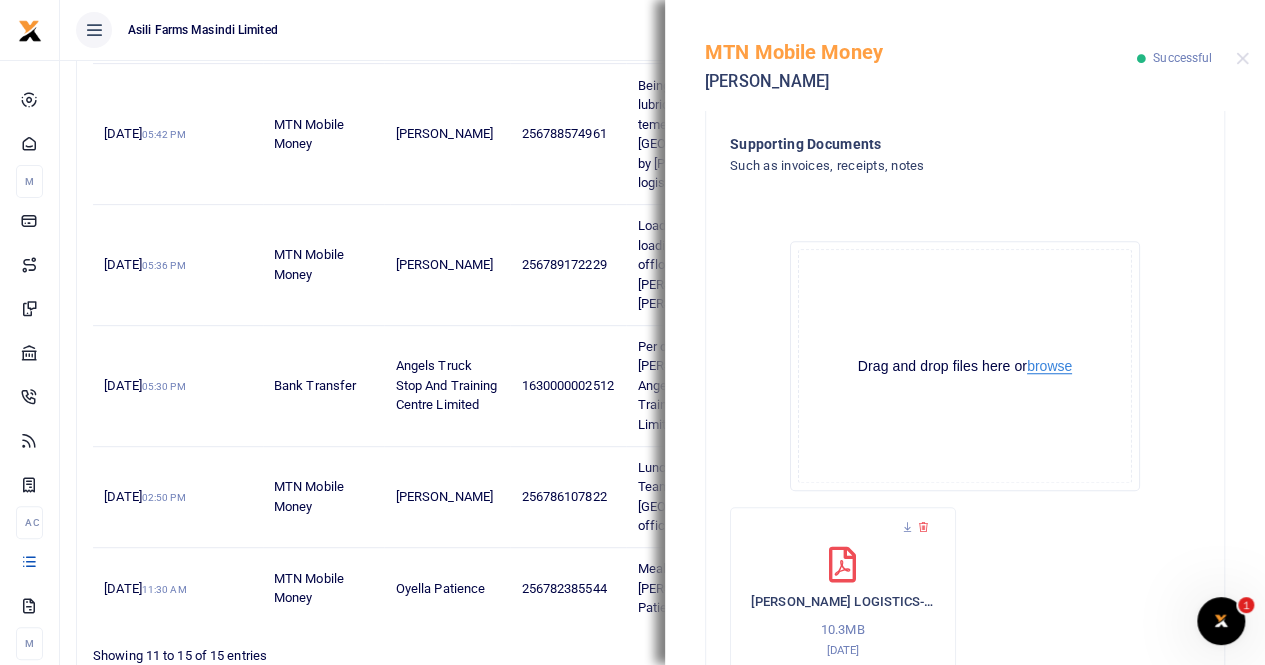 scroll, scrollTop: 531, scrollLeft: 0, axis: vertical 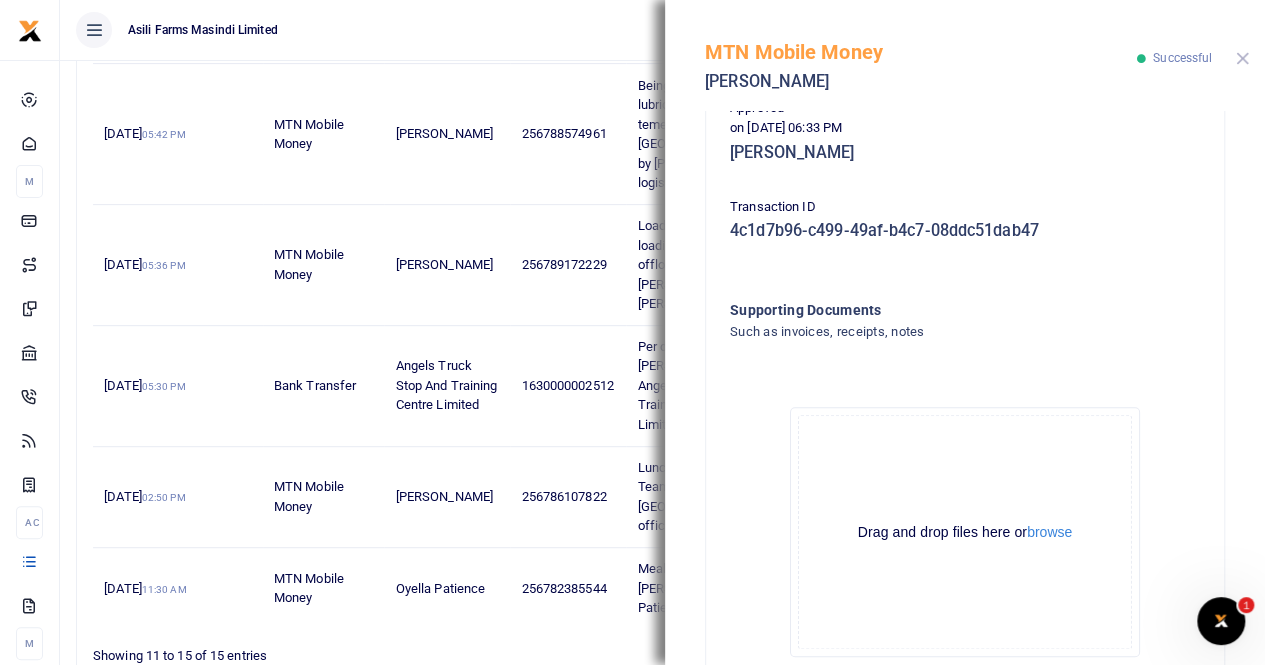 click at bounding box center [1242, 58] 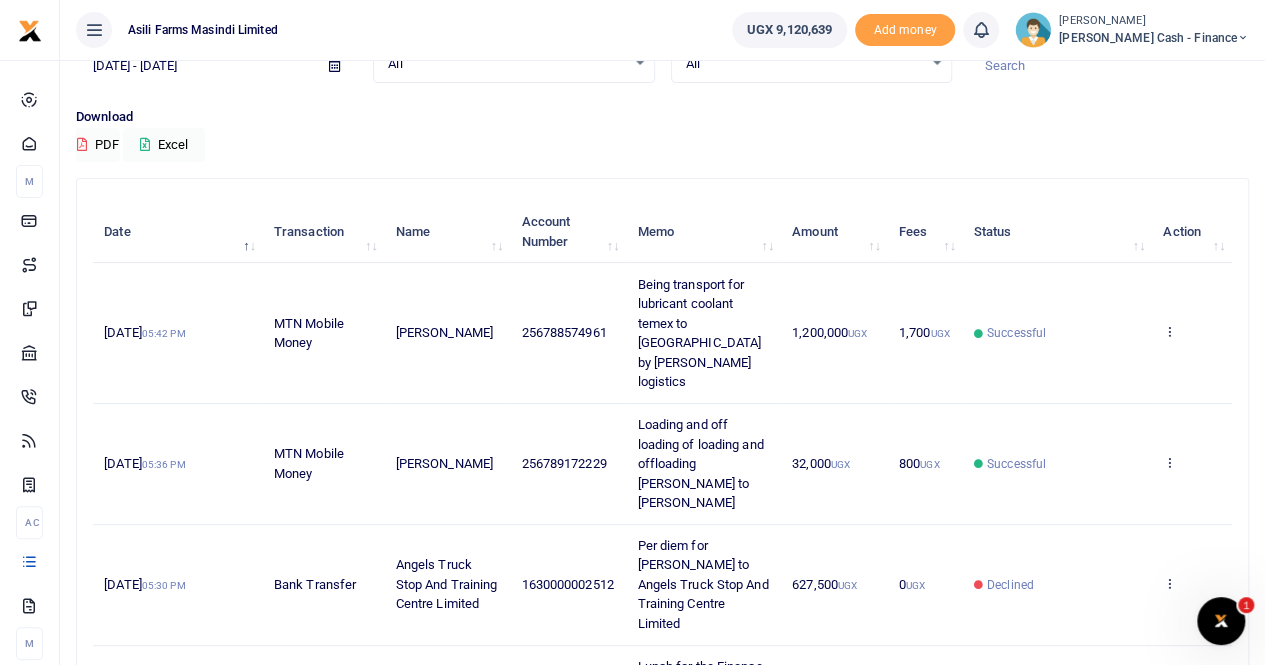 scroll, scrollTop: 109, scrollLeft: 0, axis: vertical 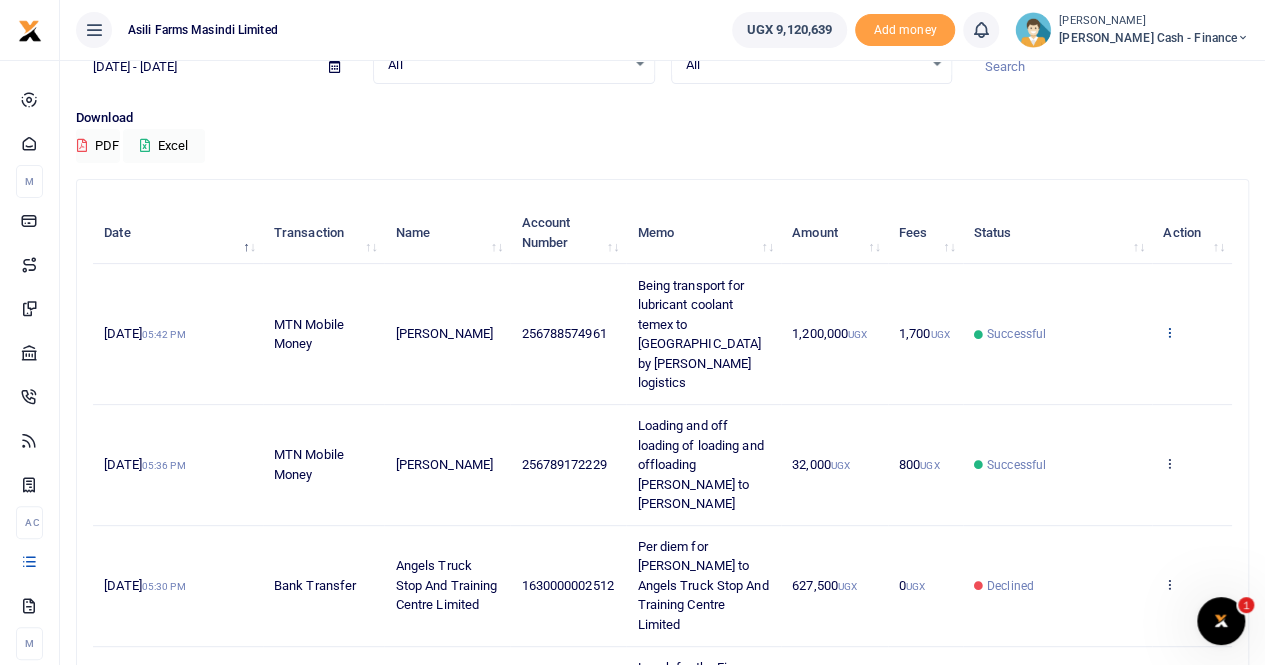click at bounding box center (1169, 332) 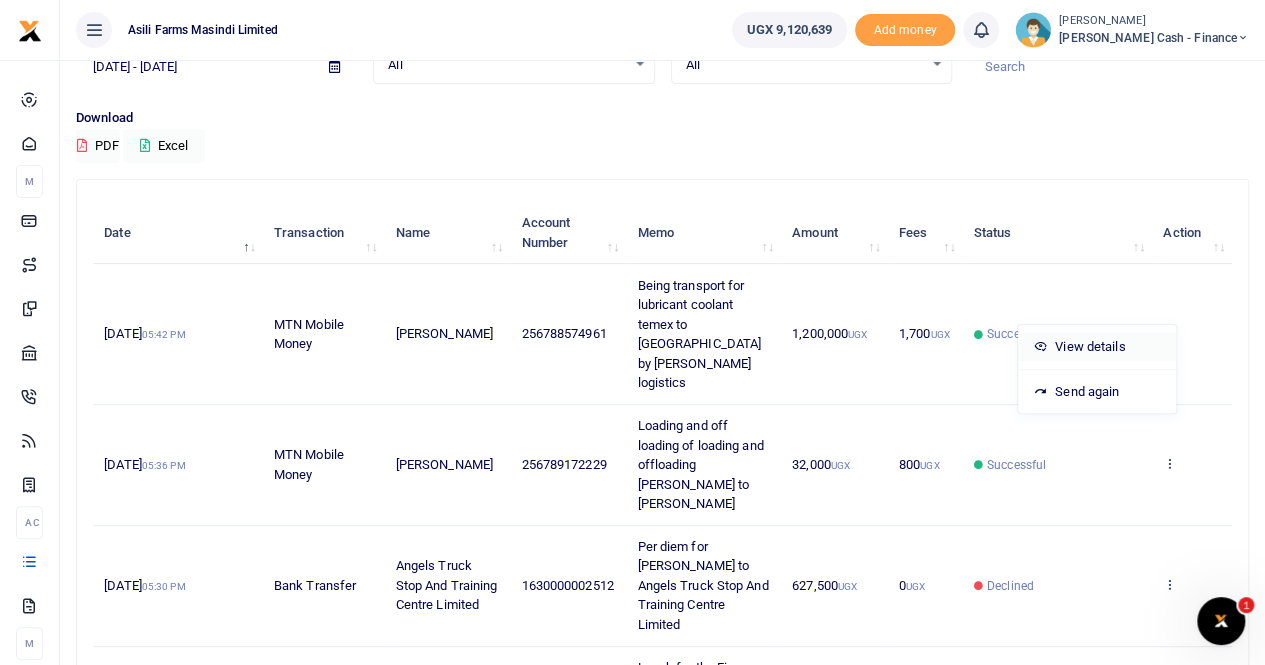 click on "View details" at bounding box center (1097, 347) 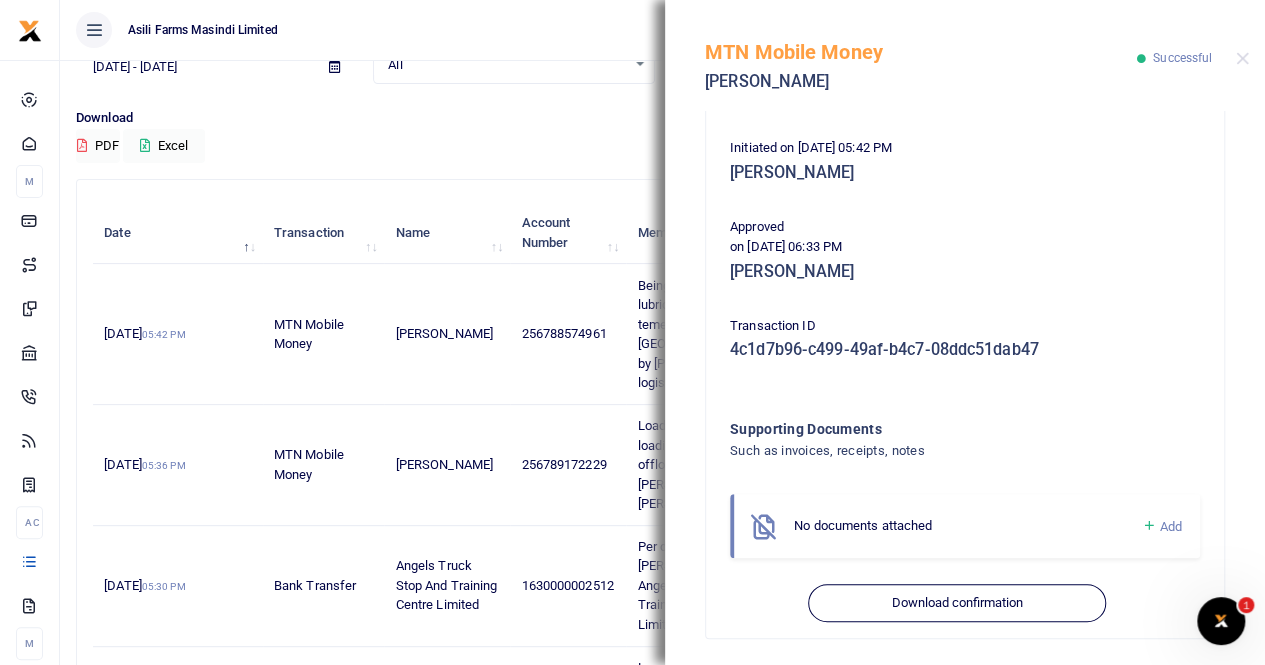 scroll, scrollTop: 416, scrollLeft: 0, axis: vertical 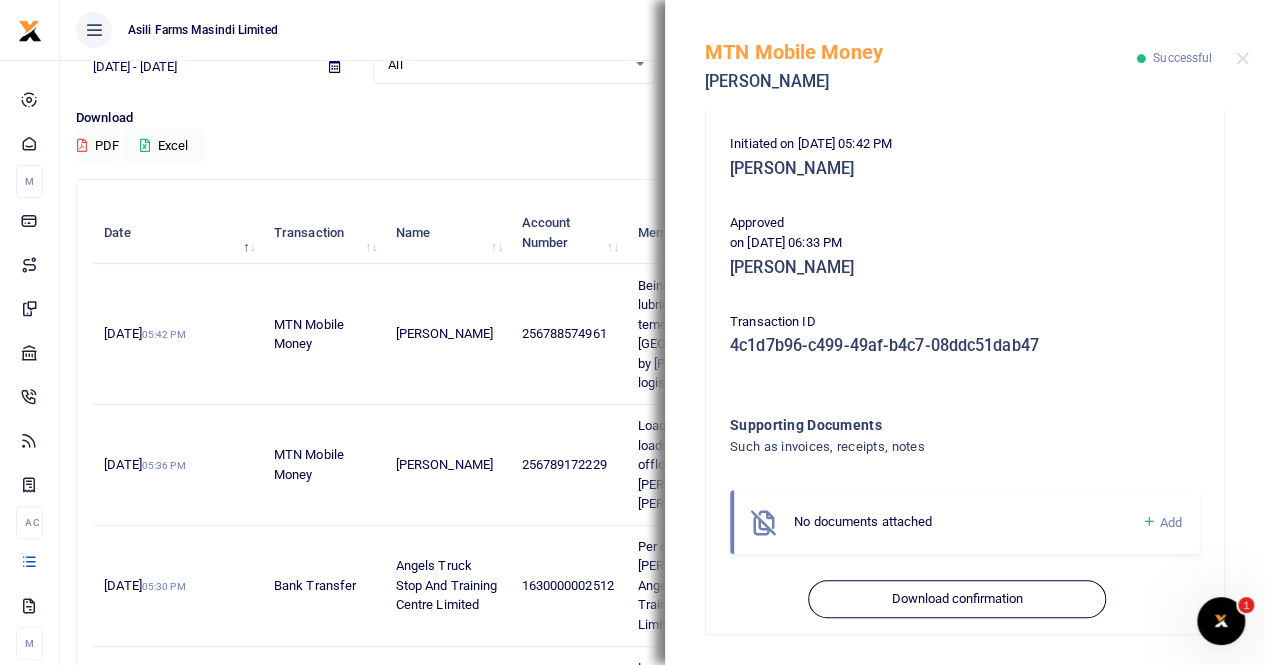 click at bounding box center (1148, 522) 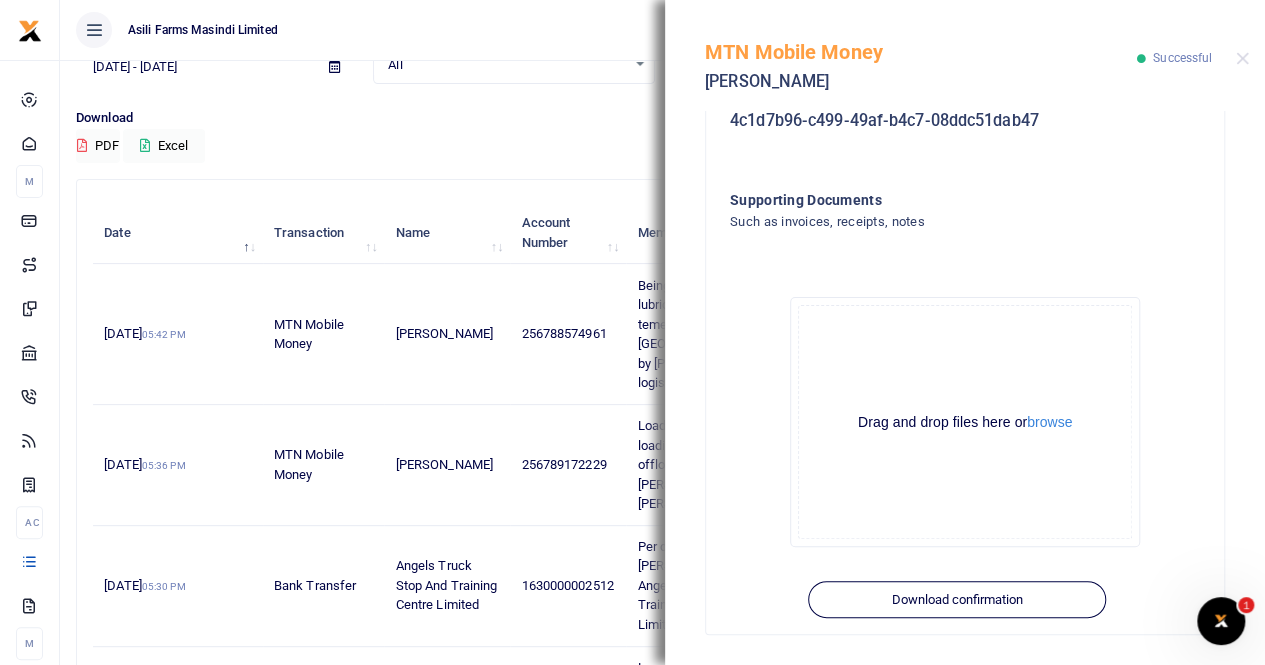 scroll, scrollTop: 642, scrollLeft: 0, axis: vertical 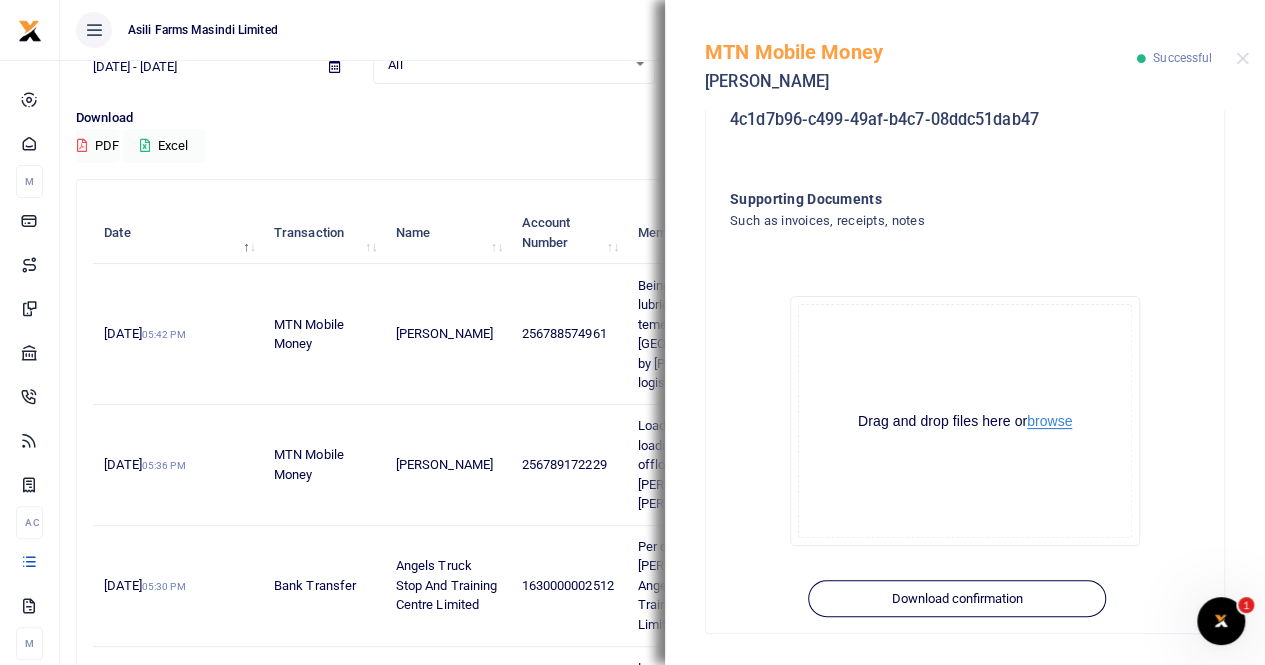 click on "browse" at bounding box center (1049, 421) 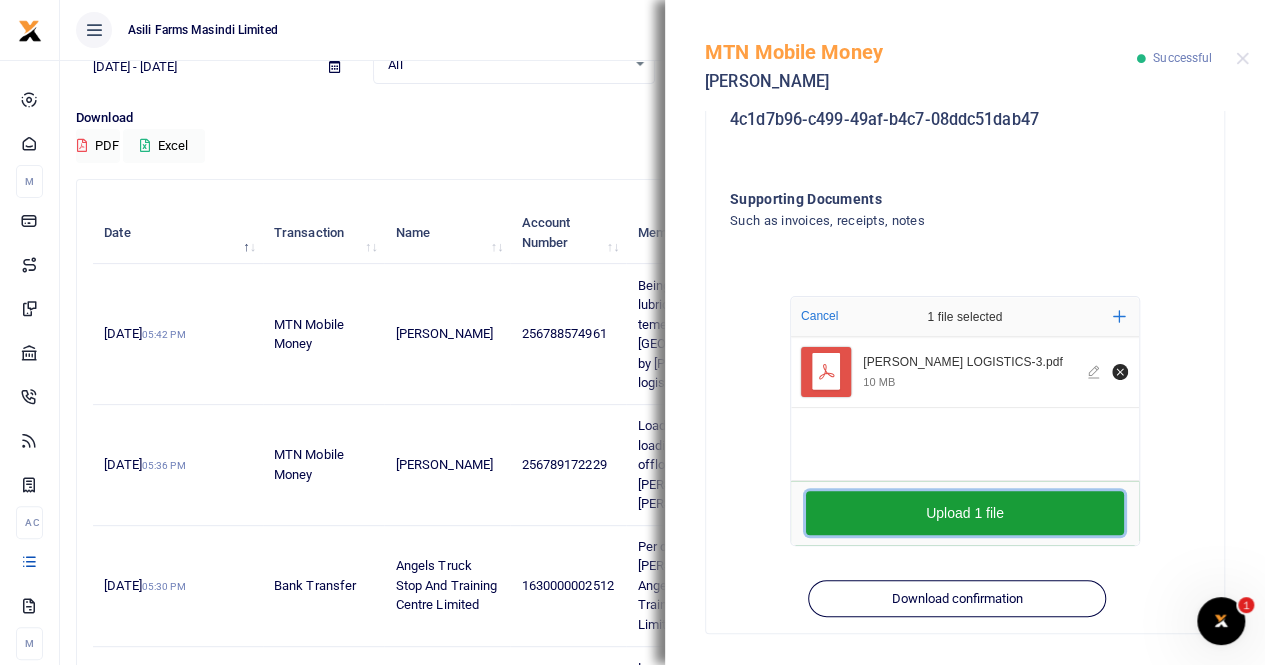 click on "Upload 1 file" at bounding box center (965, 513) 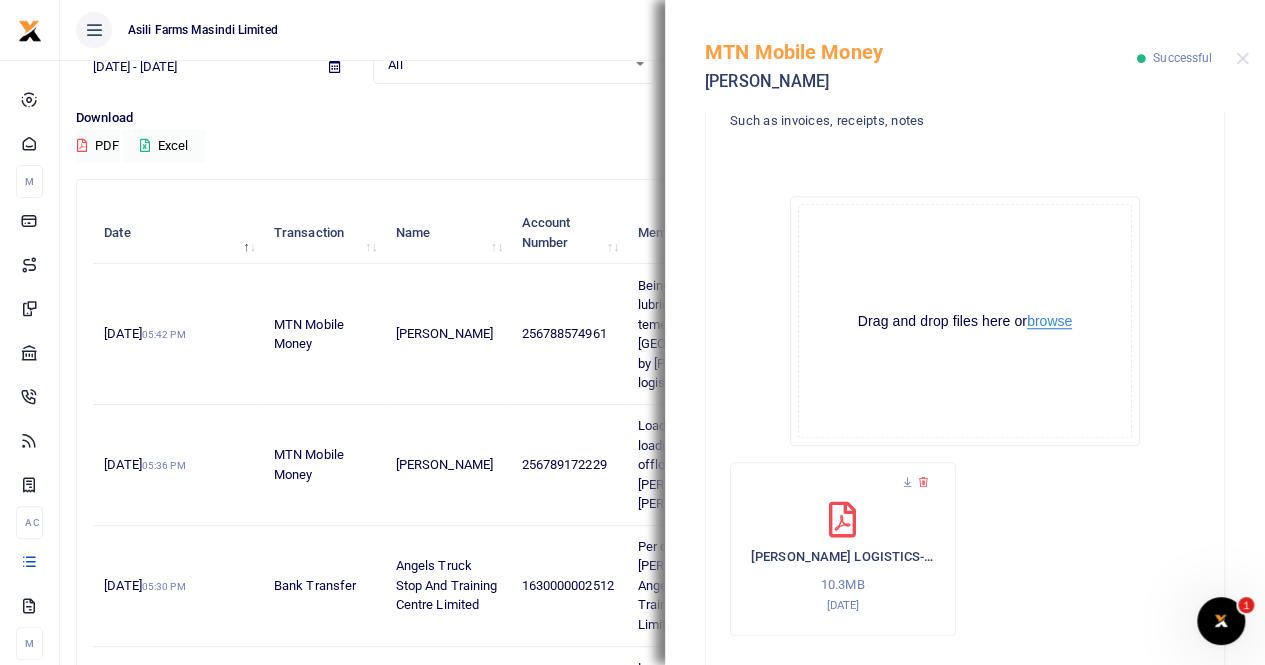 scroll, scrollTop: 831, scrollLeft: 0, axis: vertical 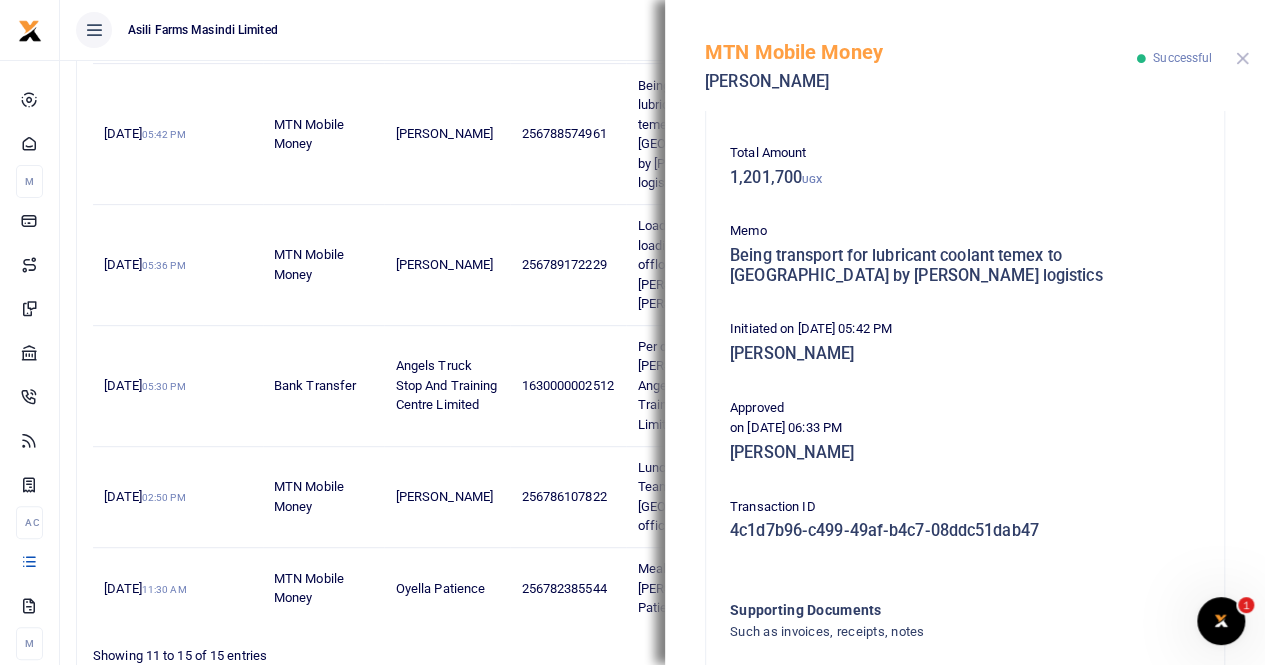click at bounding box center (1242, 58) 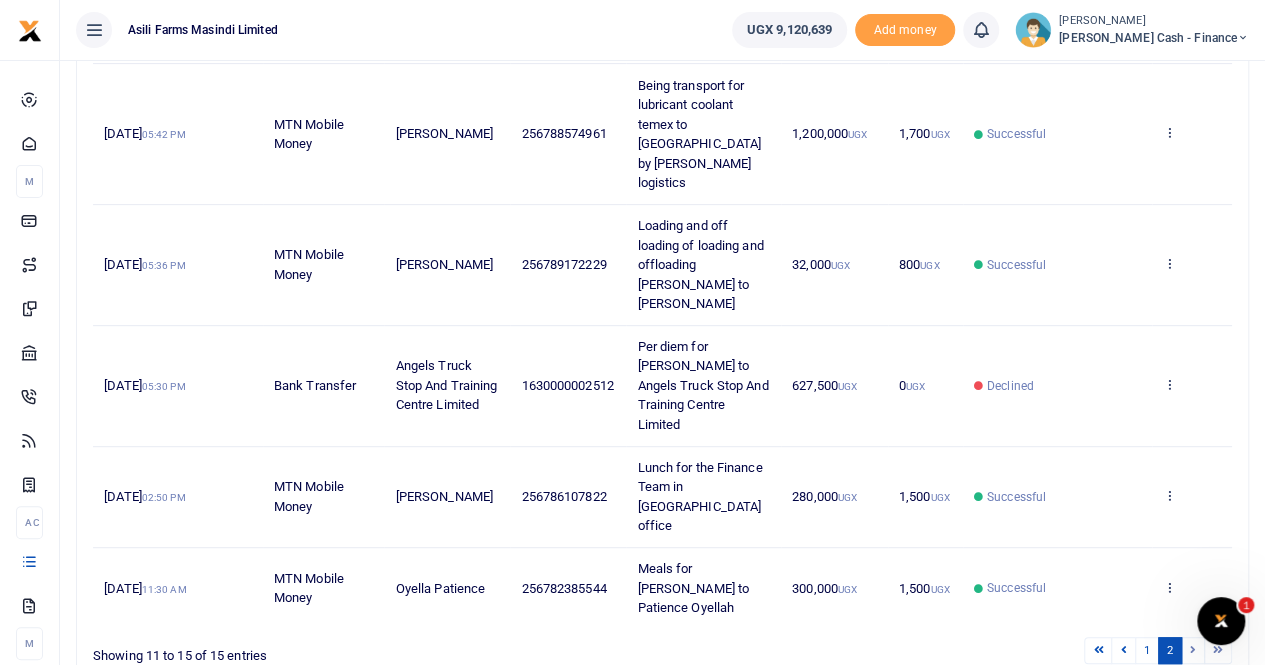 click on "View details
Send again" at bounding box center [1192, 134] 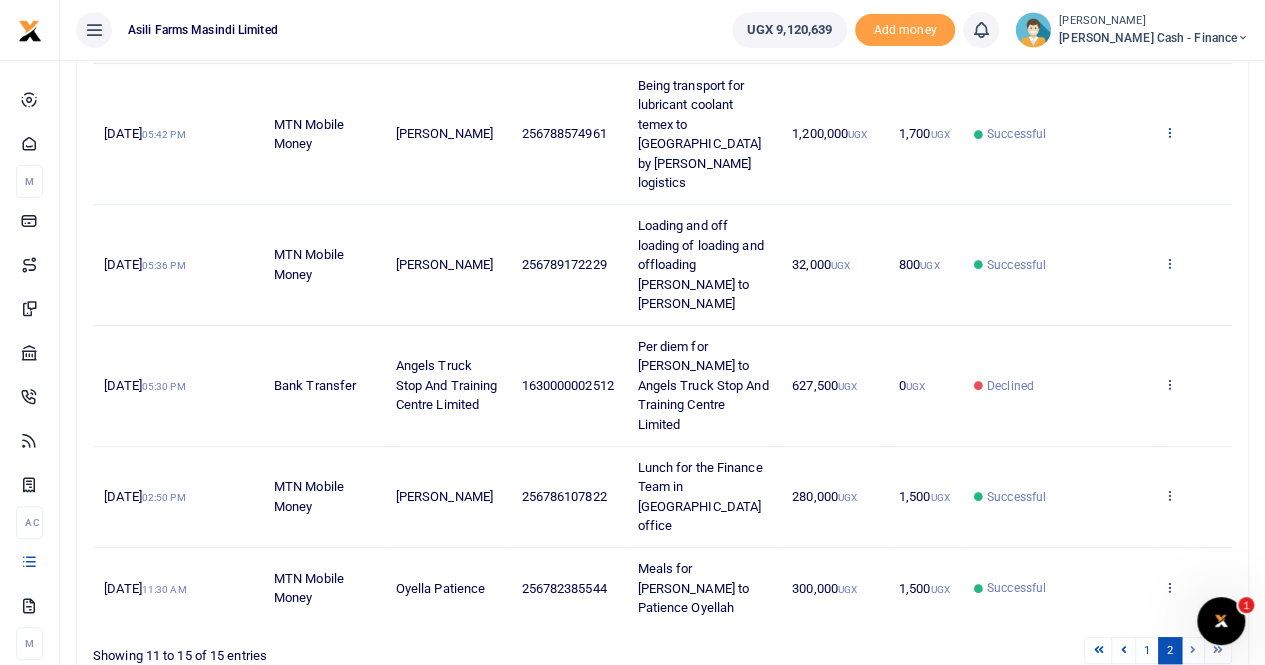 click at bounding box center (1169, 132) 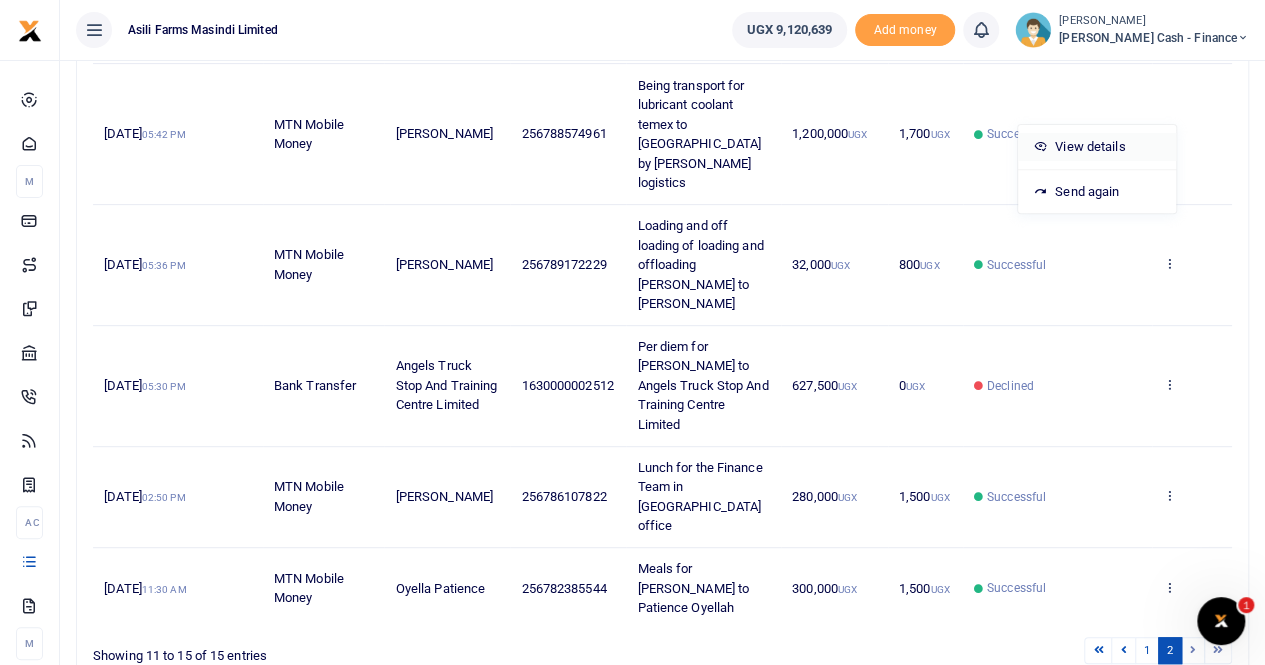 click on "View details" at bounding box center (1097, 147) 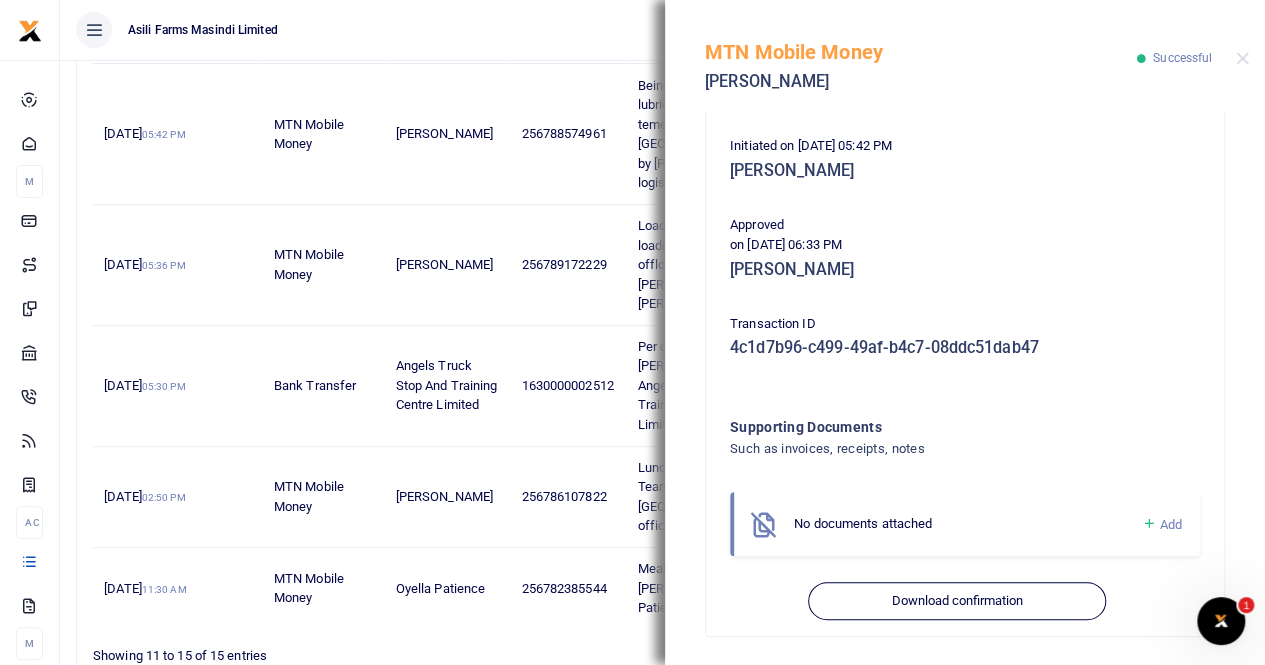 scroll, scrollTop: 416, scrollLeft: 0, axis: vertical 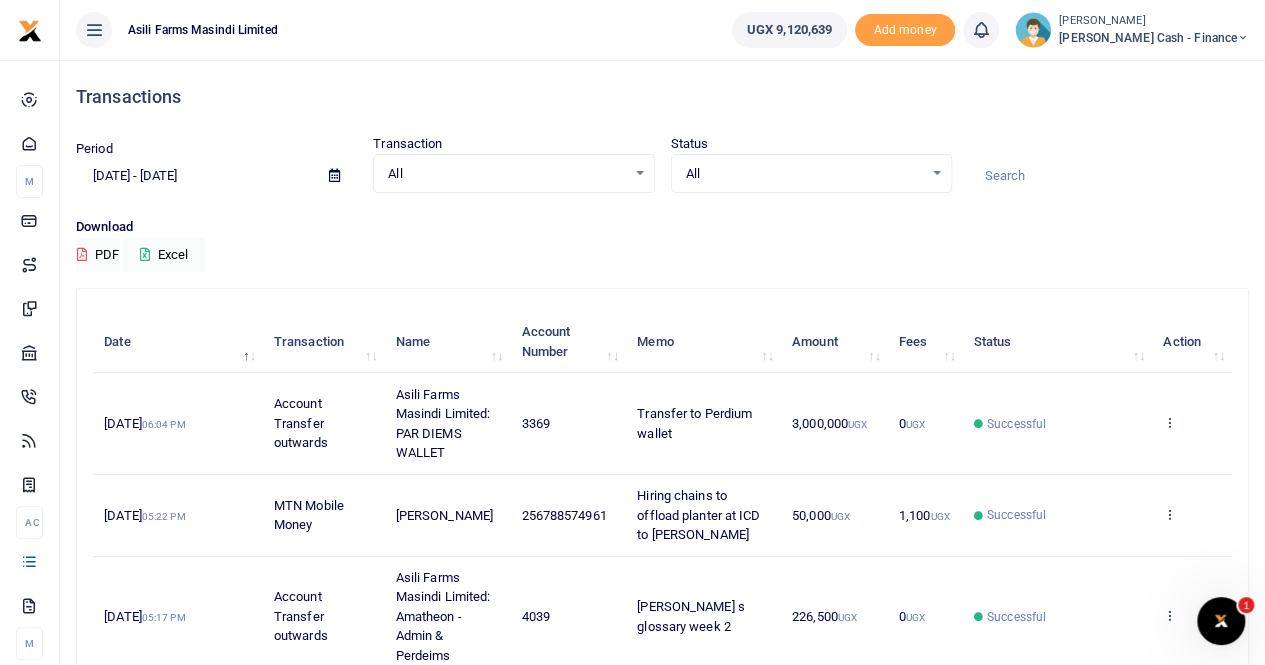 click at bounding box center (334, 176) 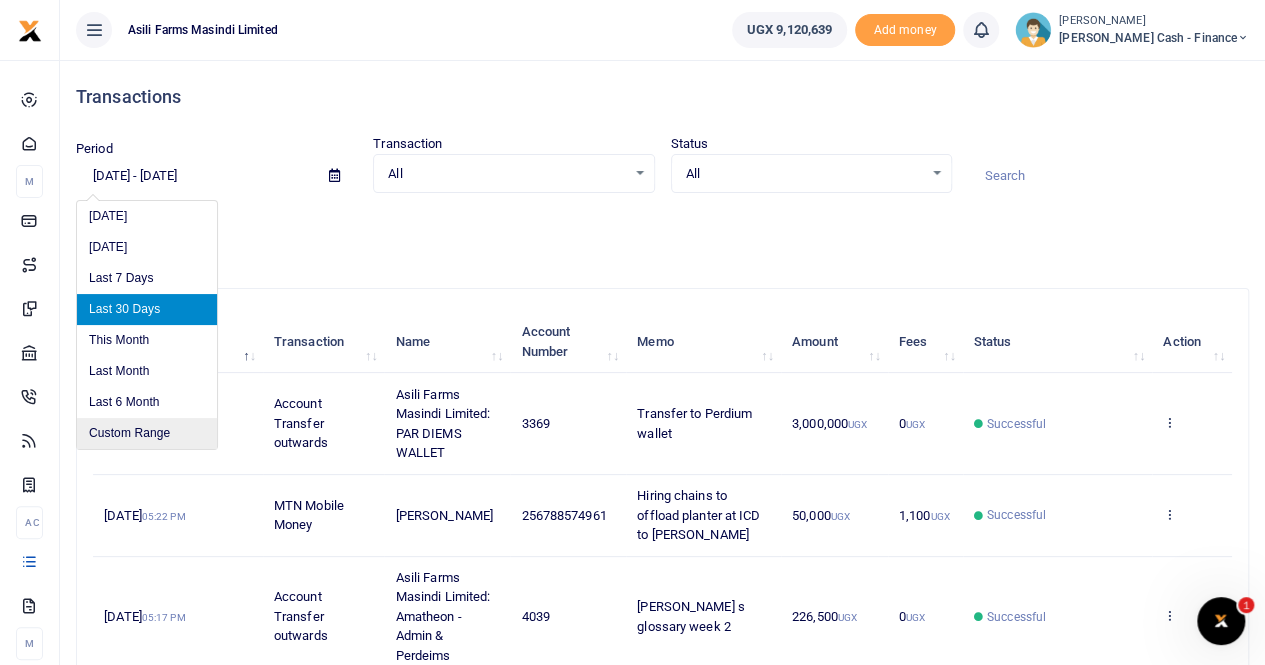 click on "Custom Range" at bounding box center [147, 433] 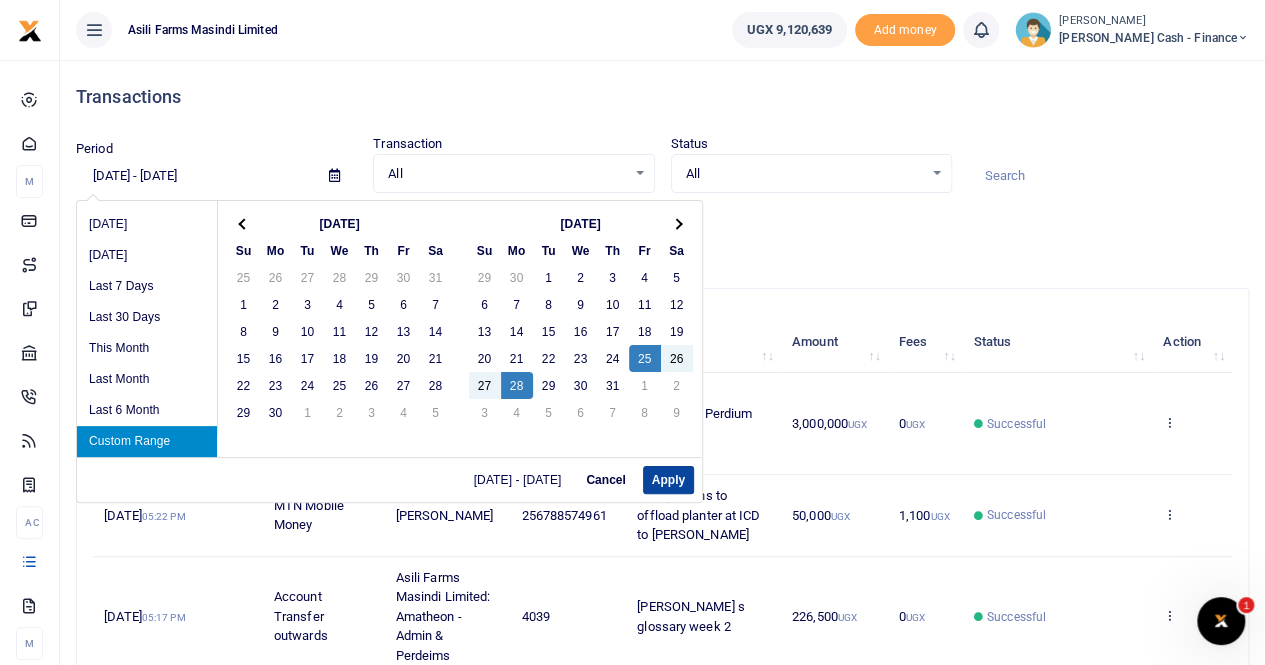 click on "Apply" at bounding box center (668, 480) 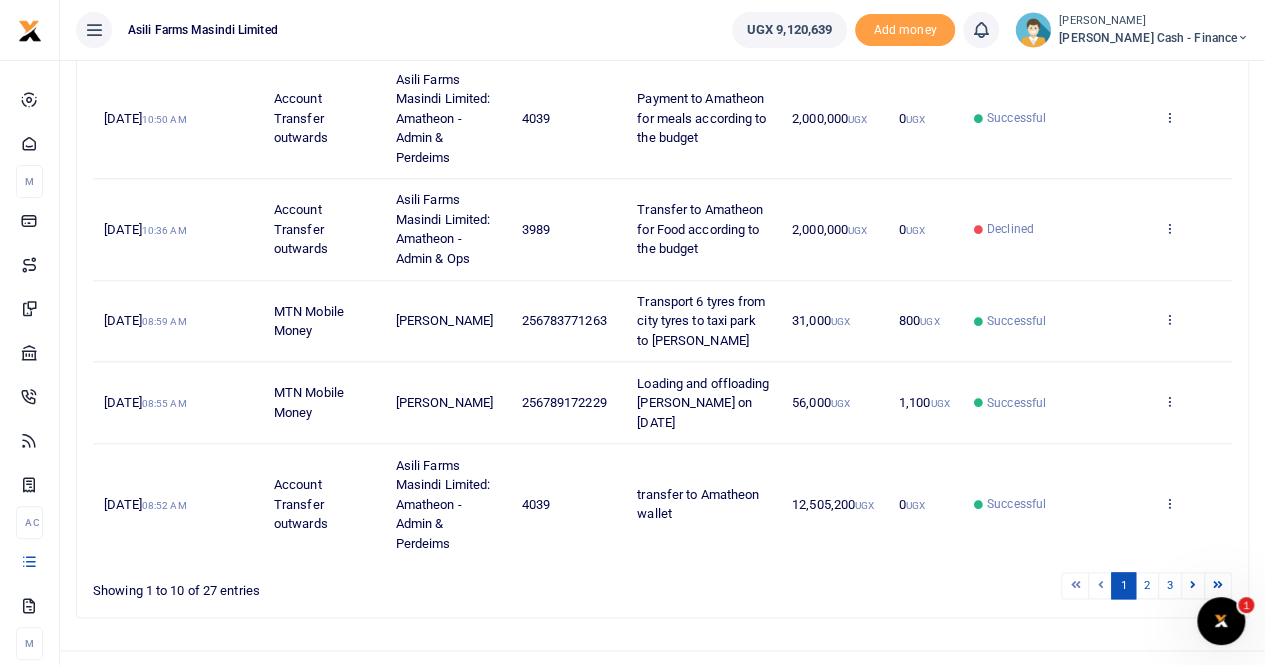 scroll, scrollTop: 912, scrollLeft: 0, axis: vertical 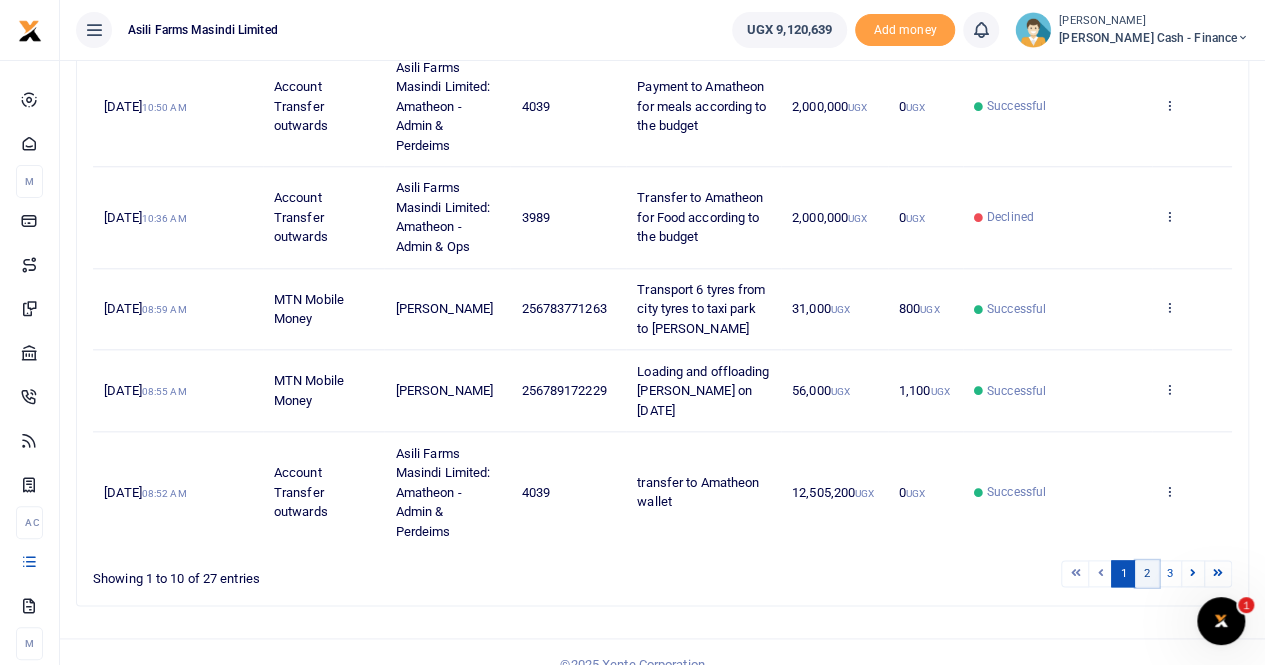 click on "2" at bounding box center [1147, 573] 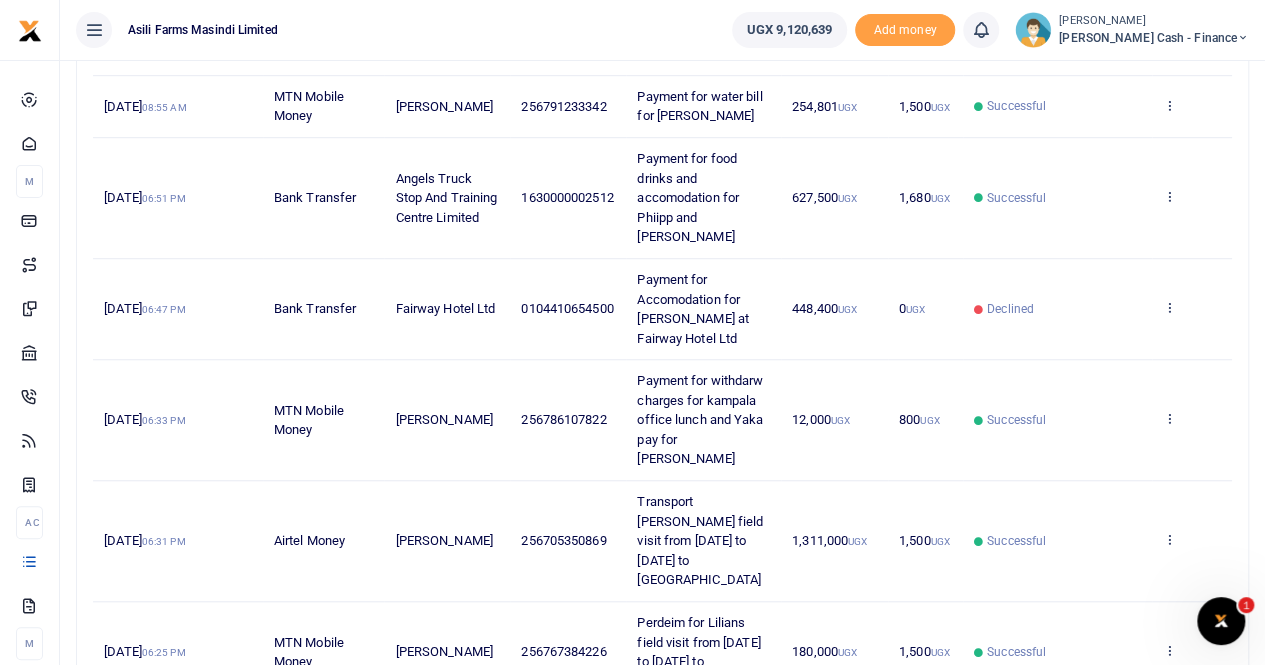 scroll, scrollTop: 794, scrollLeft: 0, axis: vertical 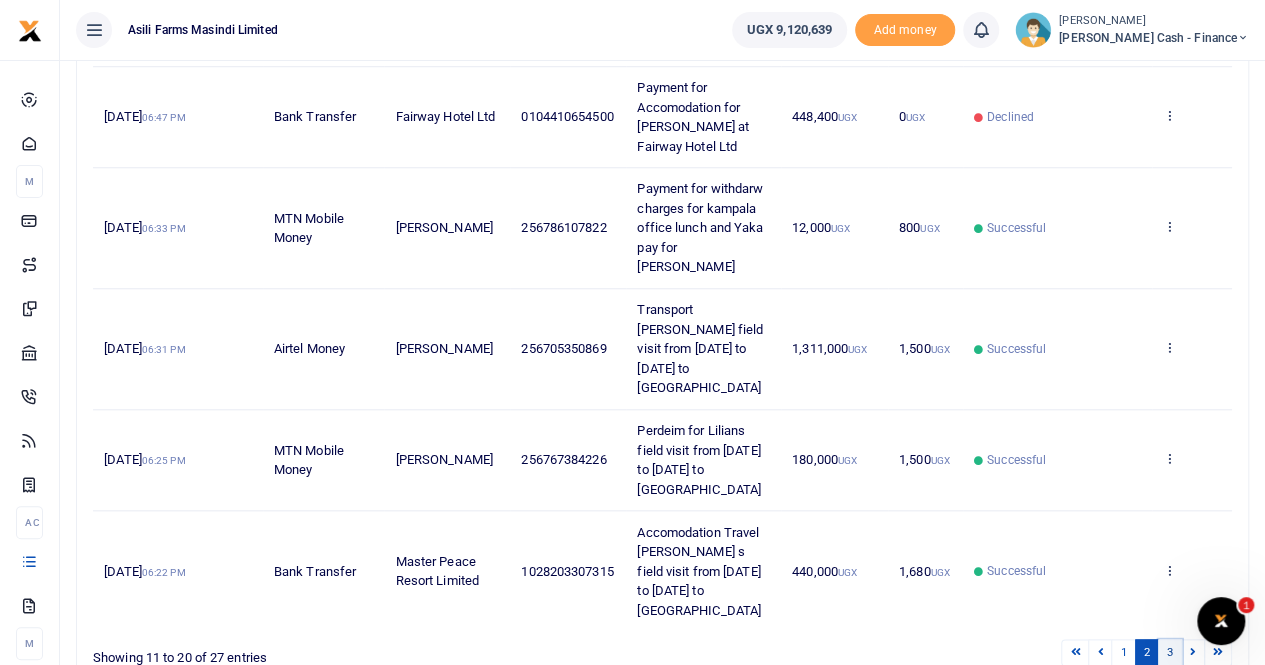 click on "3" at bounding box center (1170, 652) 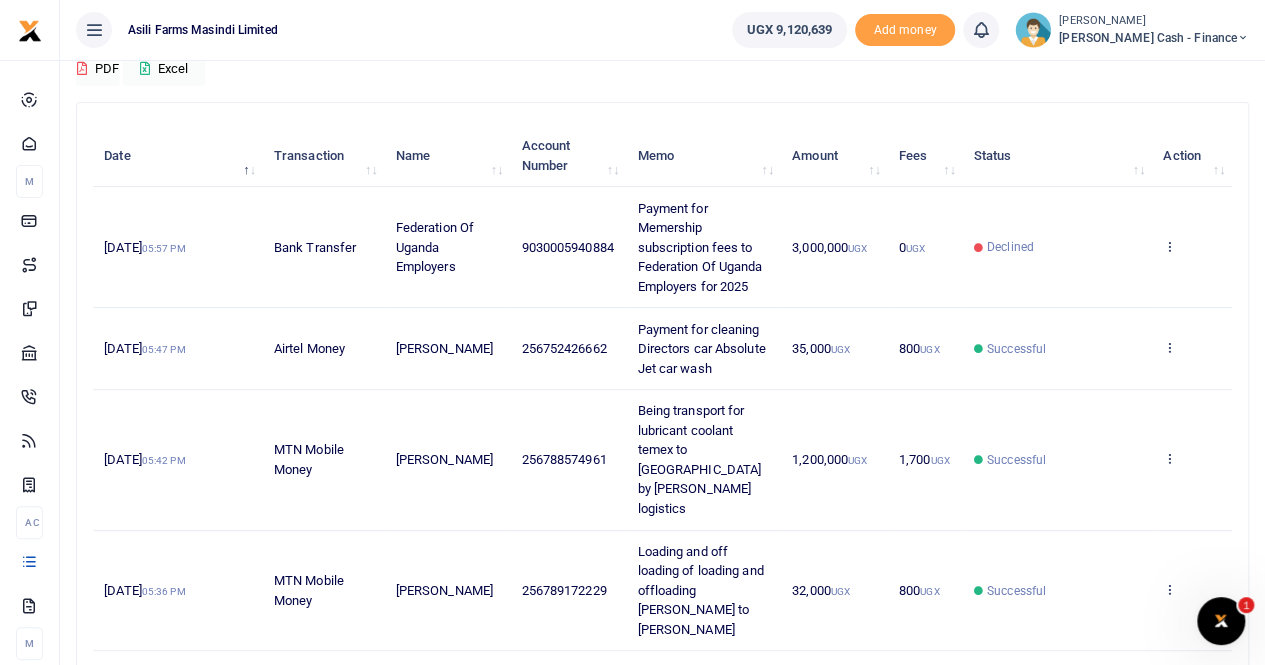 scroll, scrollTop: 211, scrollLeft: 0, axis: vertical 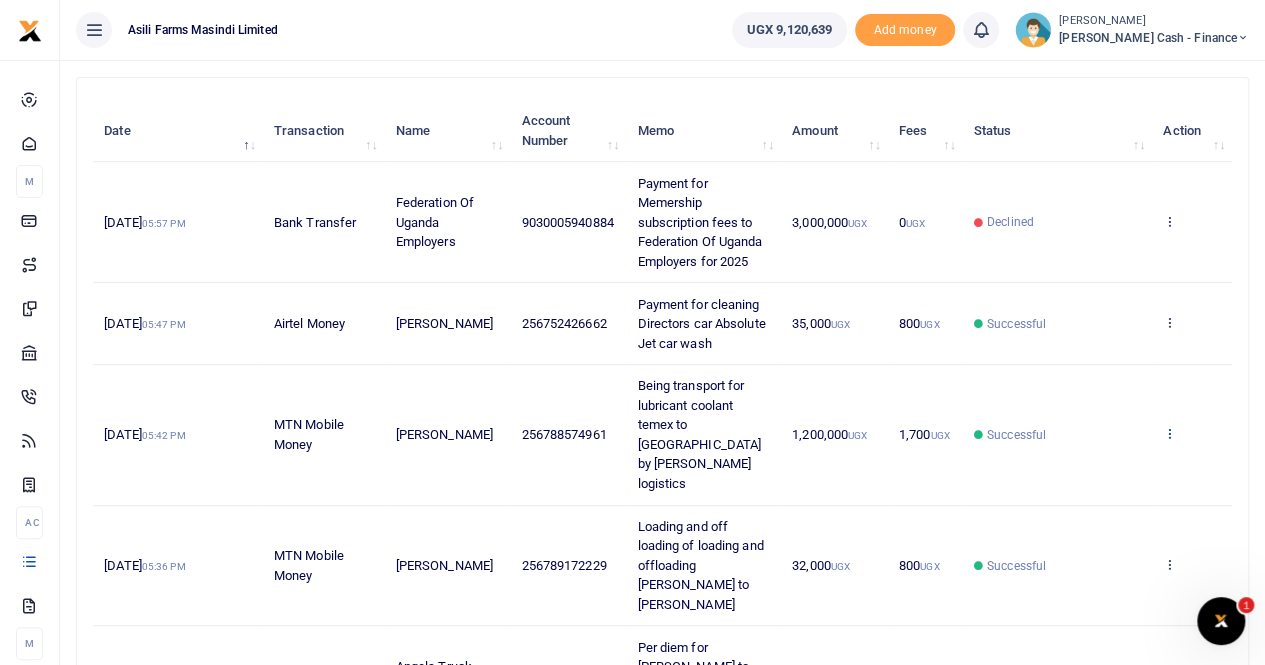 click at bounding box center [1169, 433] 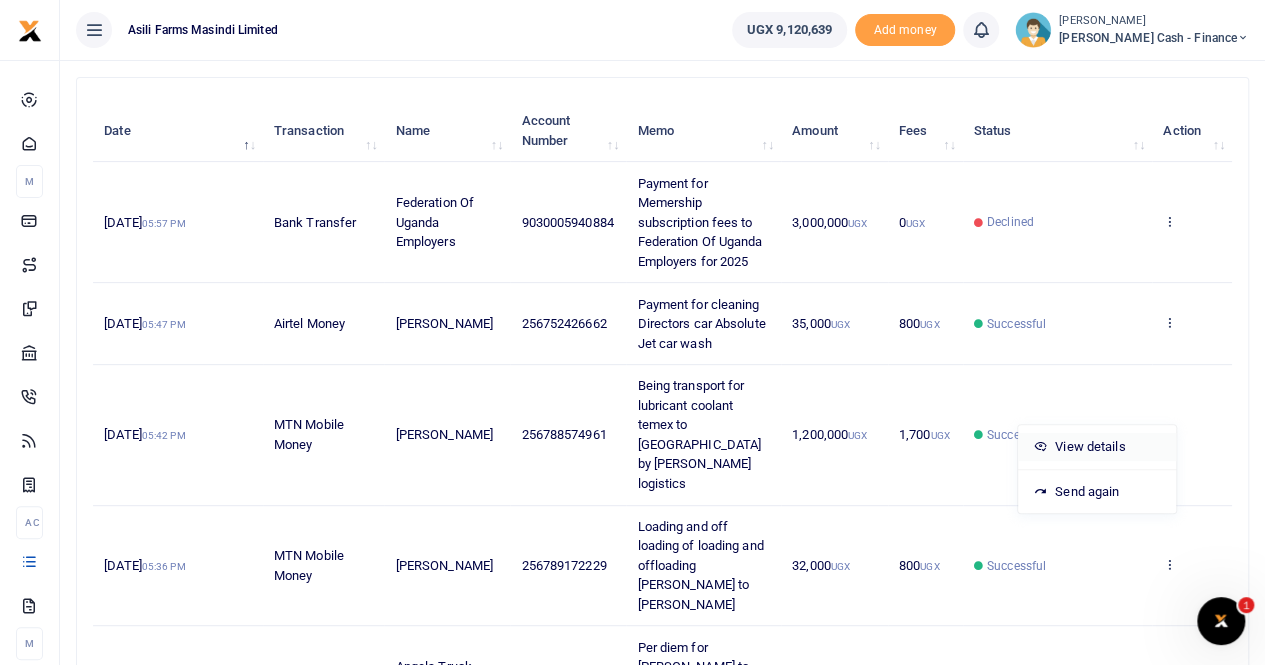 click on "View details" at bounding box center (1097, 447) 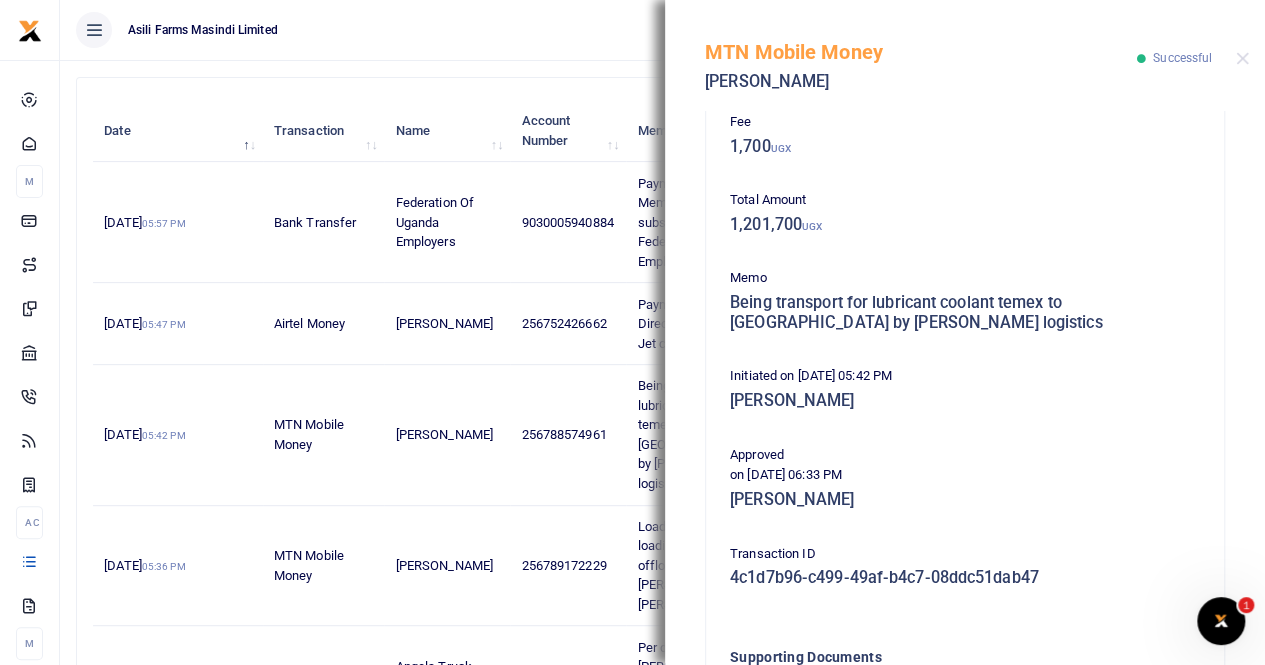 scroll, scrollTop: 416, scrollLeft: 0, axis: vertical 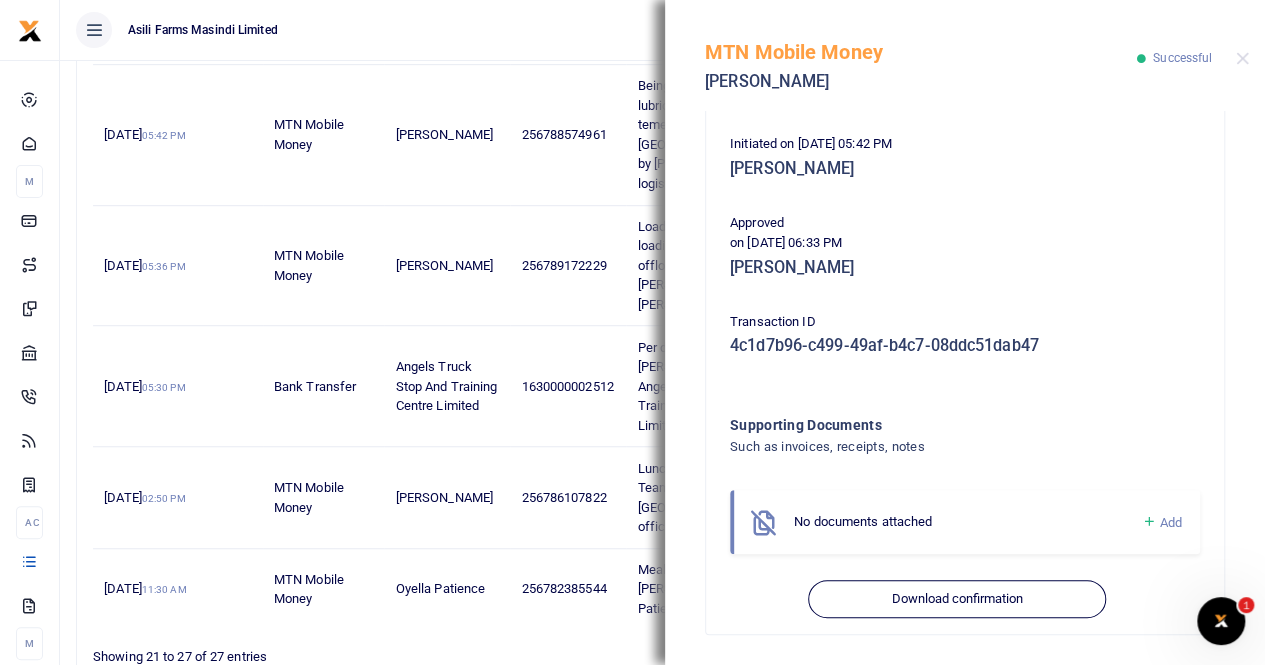 click on "Add" at bounding box center (1171, 522) 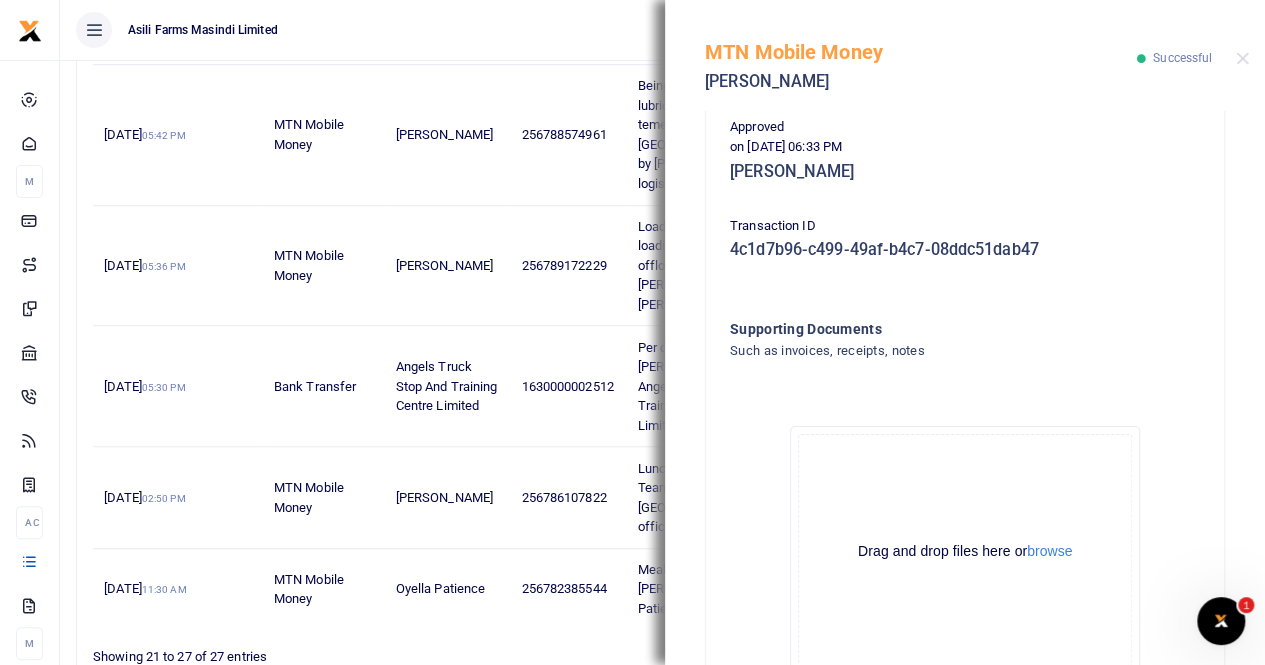 scroll, scrollTop: 642, scrollLeft: 0, axis: vertical 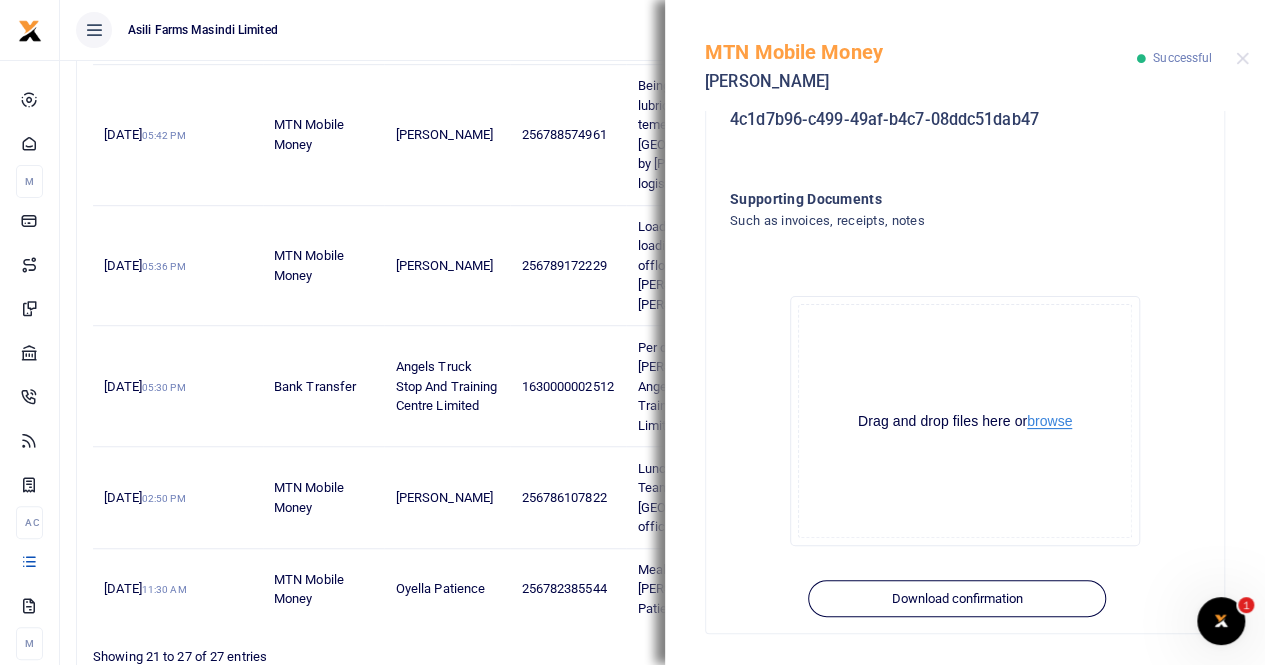 click on "browse" at bounding box center (1049, 421) 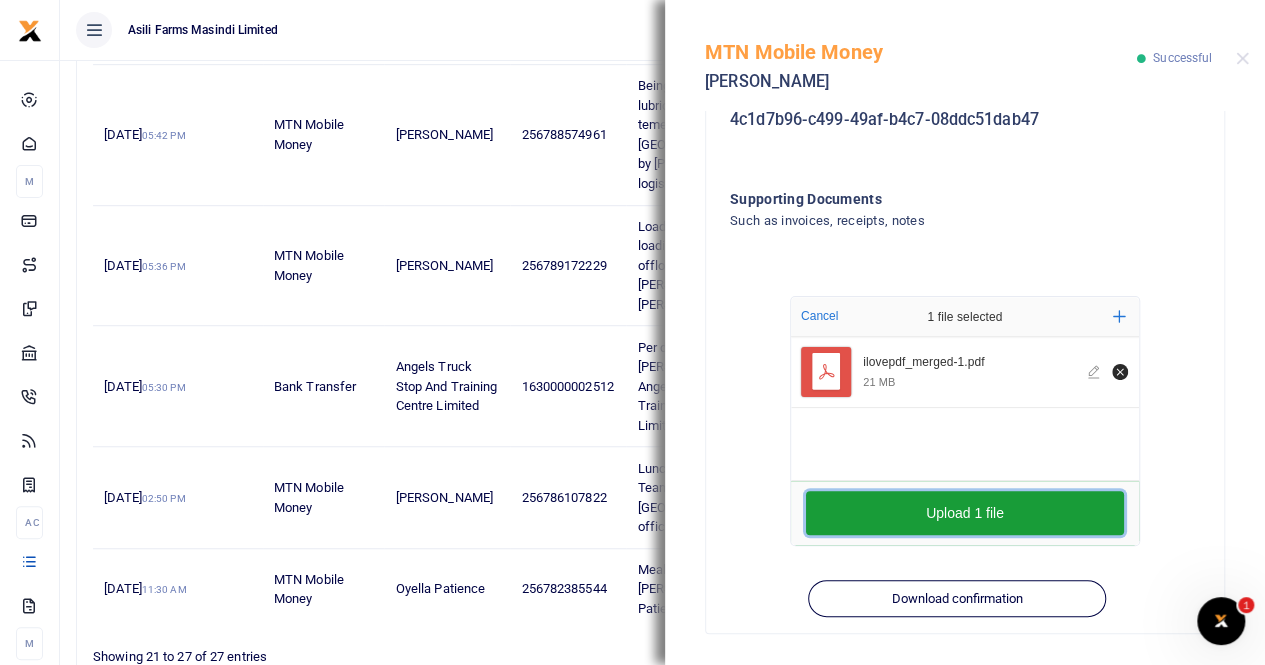 click on "Upload 1 file" at bounding box center [965, 513] 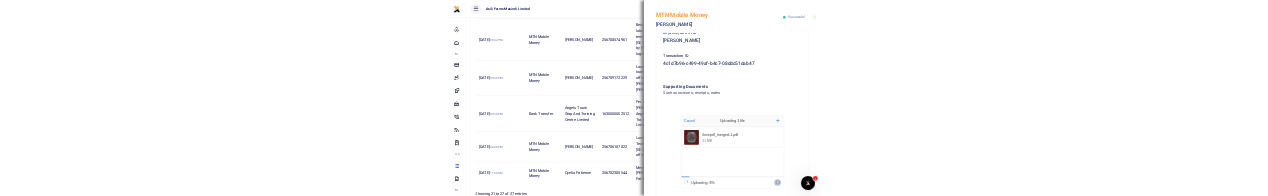 scroll, scrollTop: 642, scrollLeft: 0, axis: vertical 